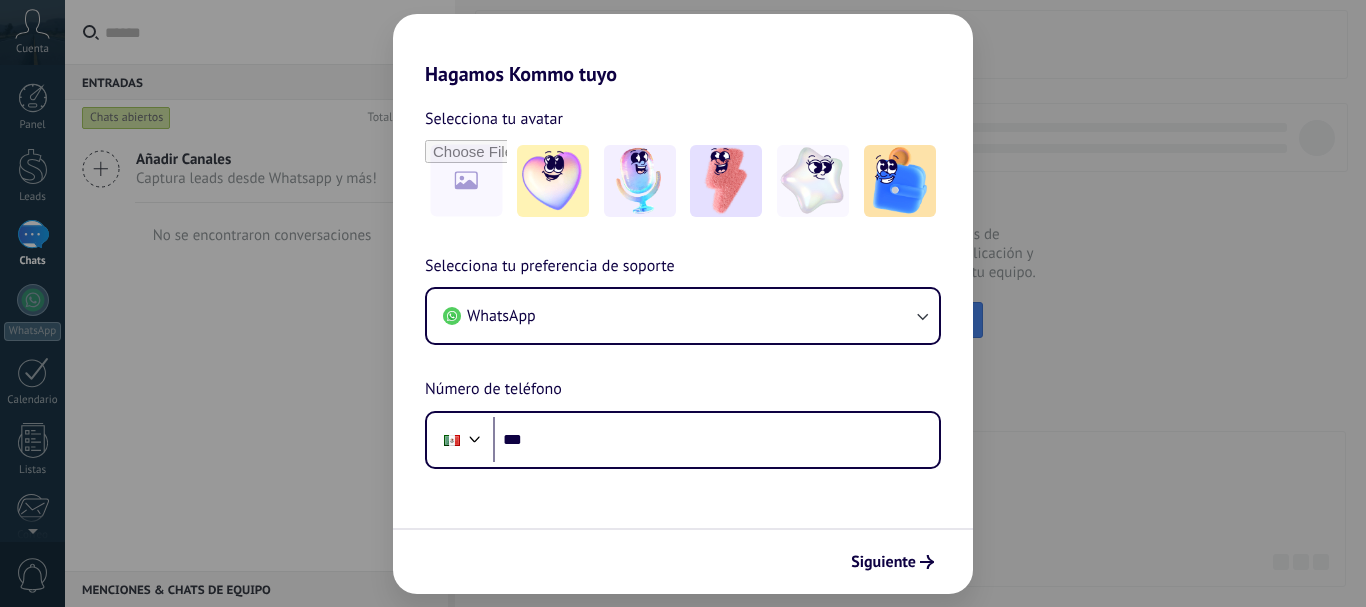 scroll, scrollTop: 0, scrollLeft: 0, axis: both 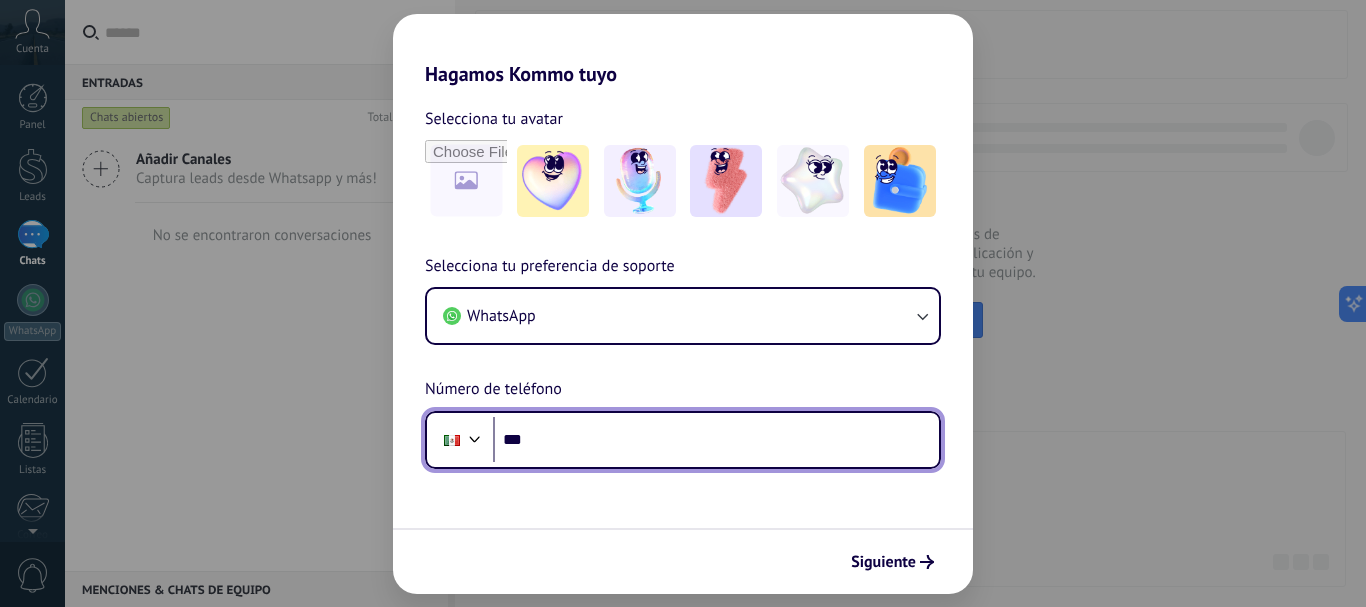 click on "***" at bounding box center [716, 440] 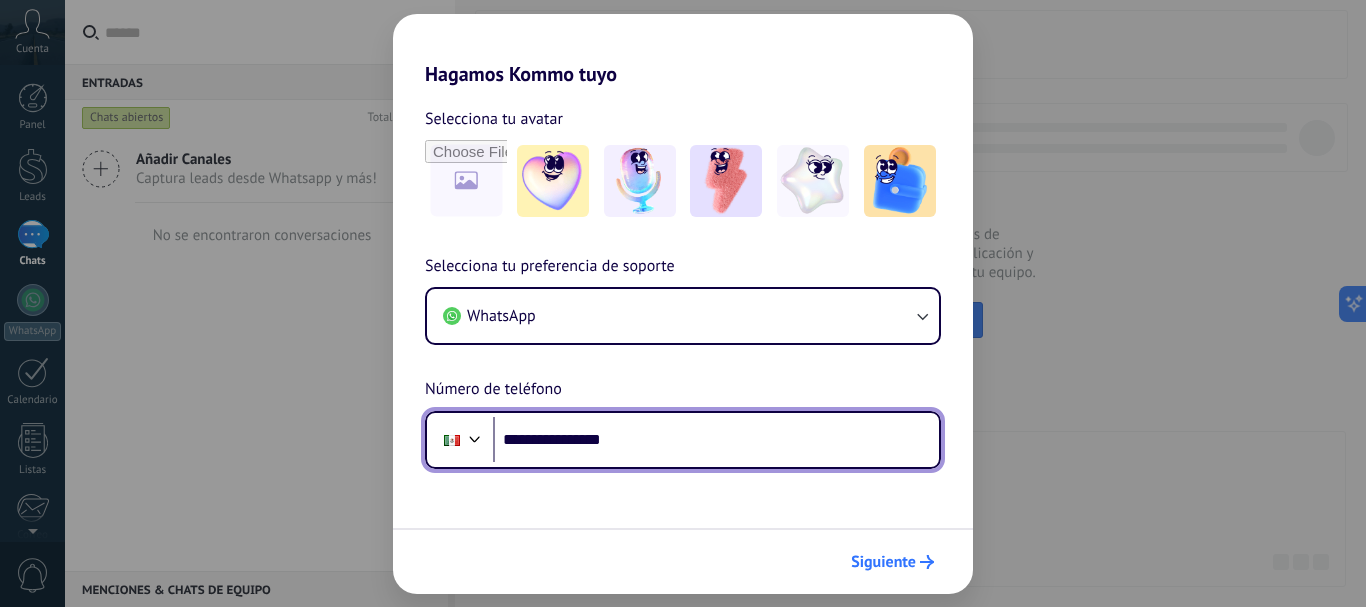 type on "**********" 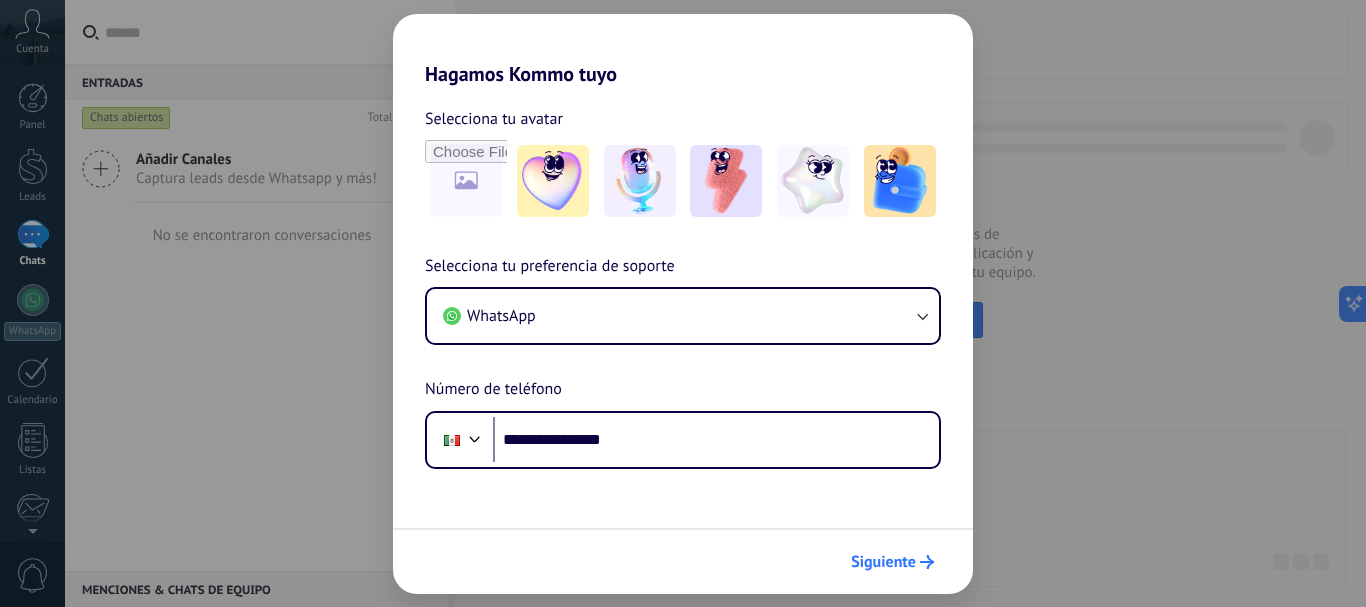 click on "Siguiente" at bounding box center (892, 562) 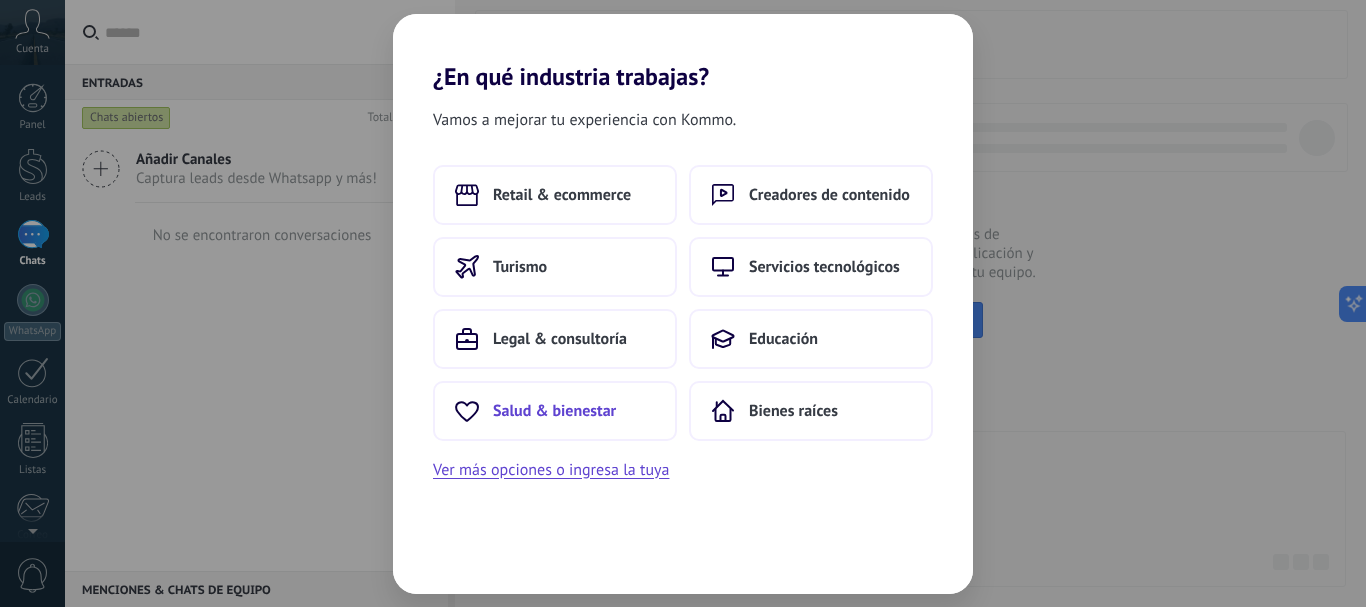 click on "Salud & bienestar" at bounding box center (554, 411) 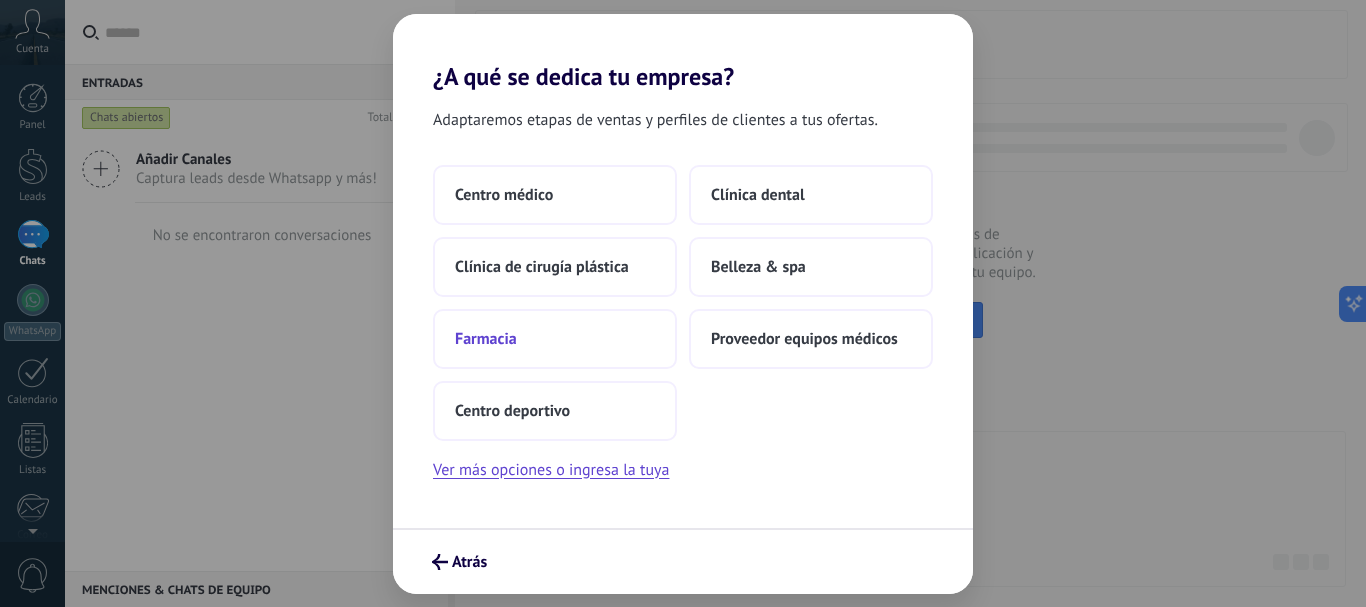 click on "Farmacia" at bounding box center (486, 339) 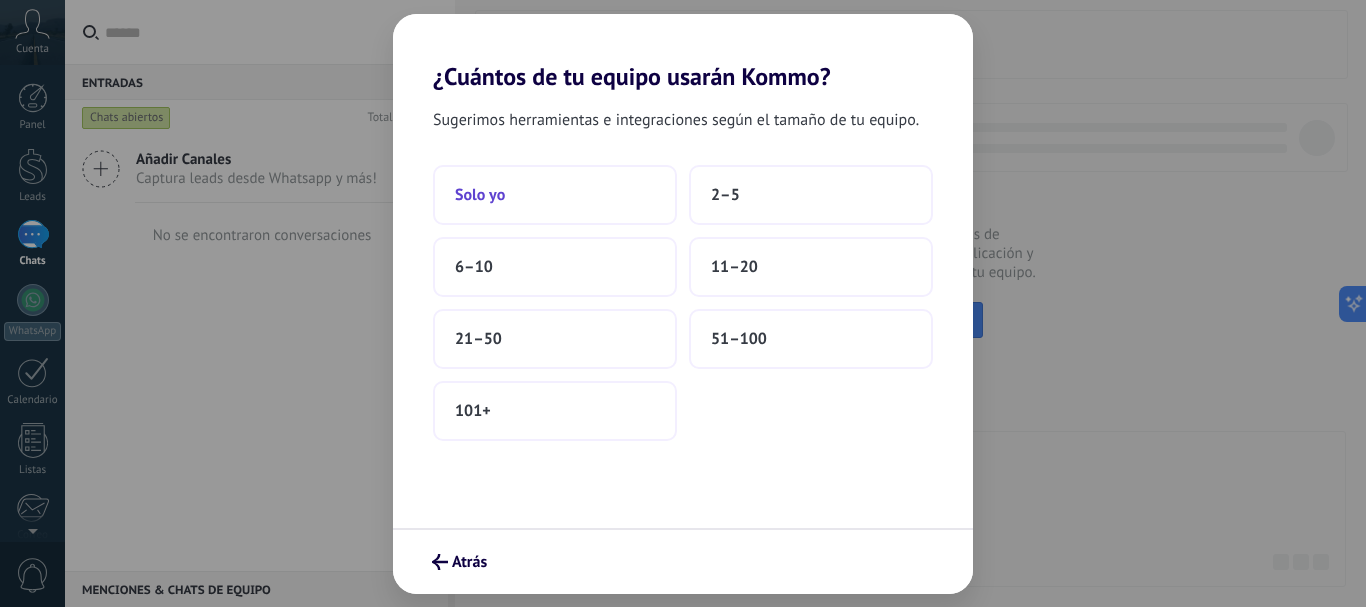 click on "Solo yo" at bounding box center [555, 195] 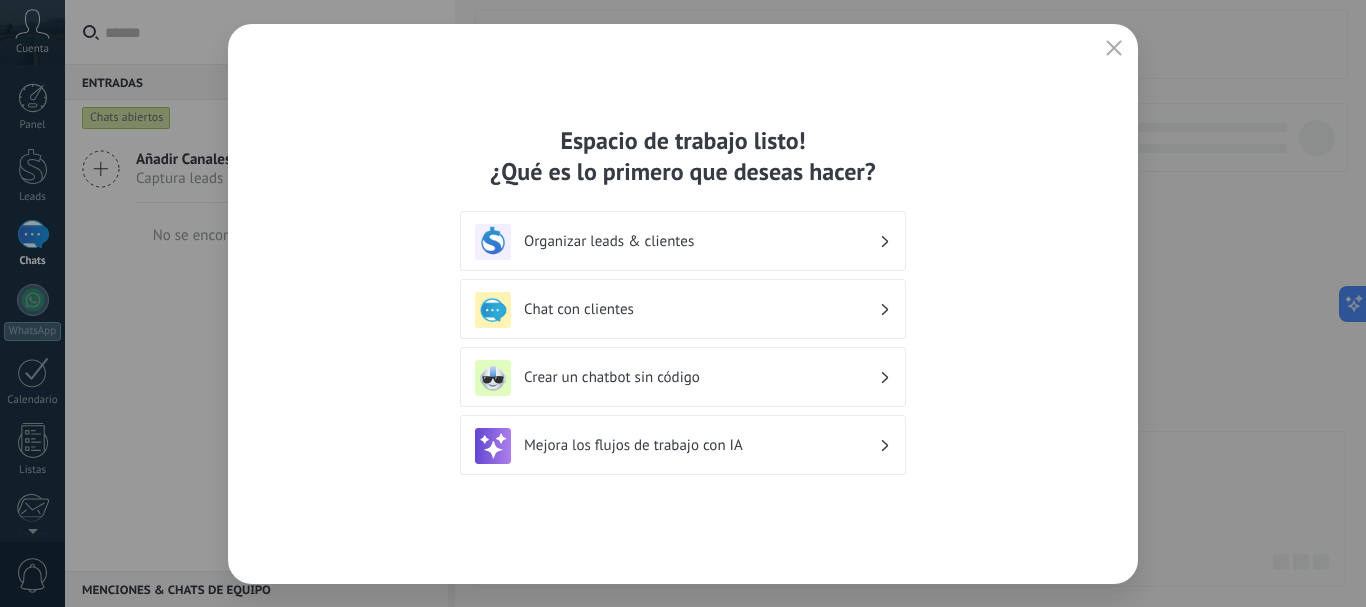 click on "Crear un chatbot sin código" at bounding box center (701, 377) 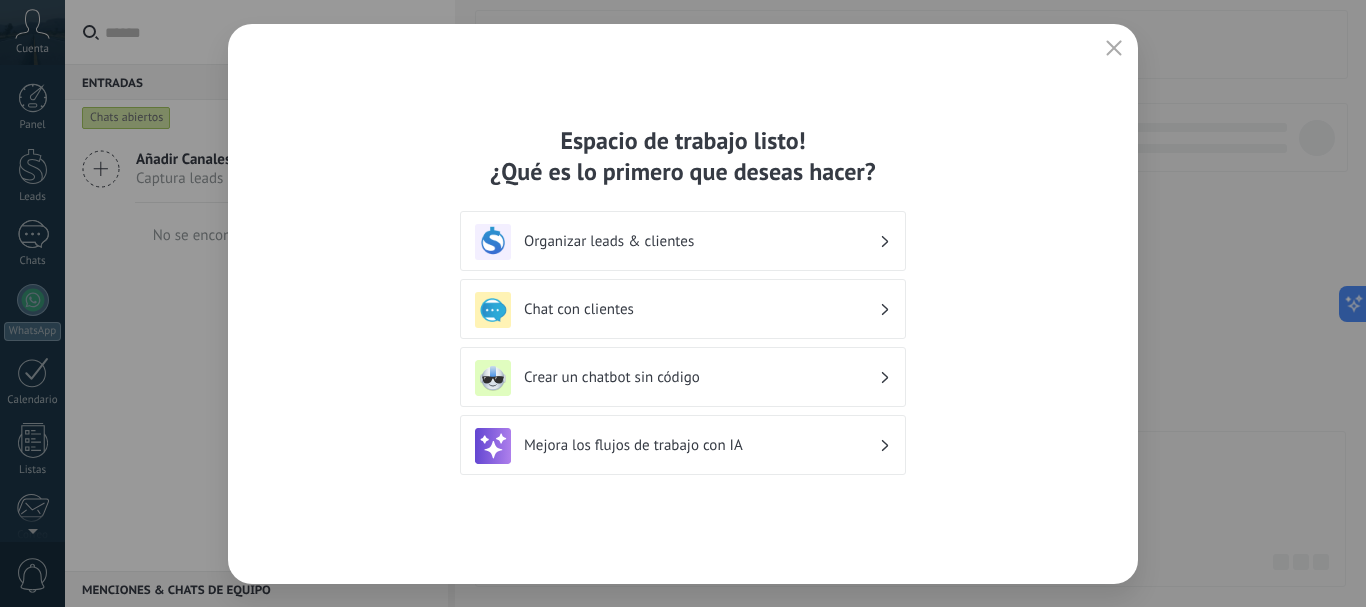 scroll, scrollTop: 225, scrollLeft: 0, axis: vertical 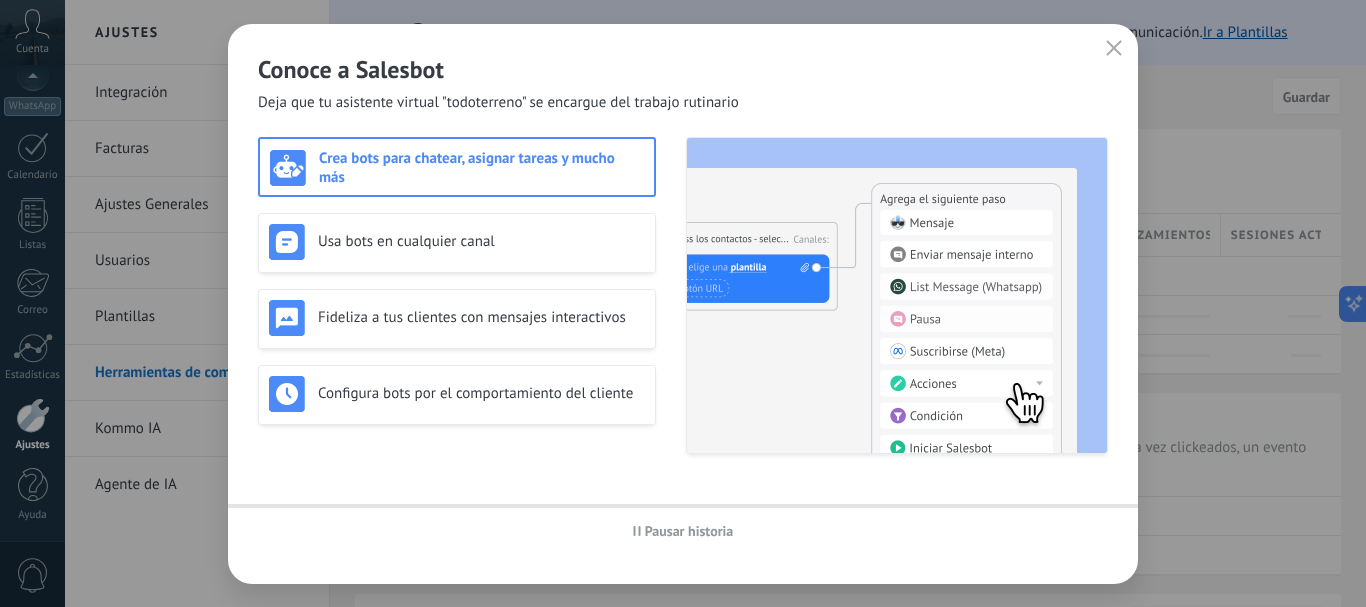 click at bounding box center (897, 295) 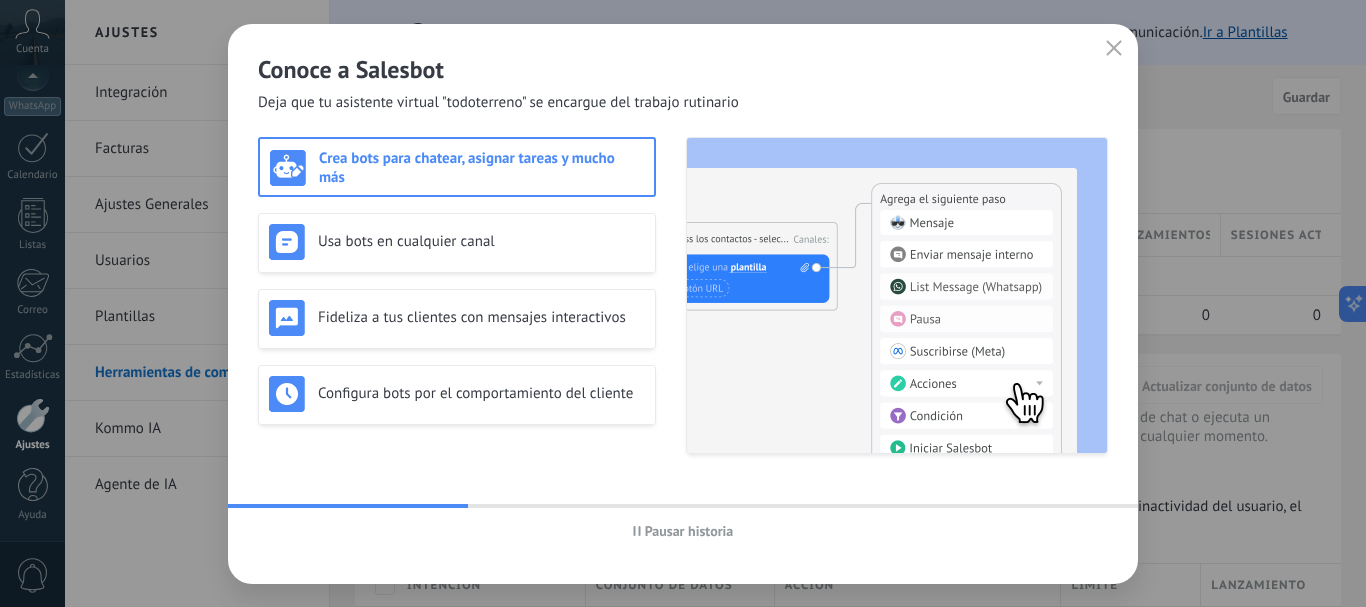 click at bounding box center [348, 506] 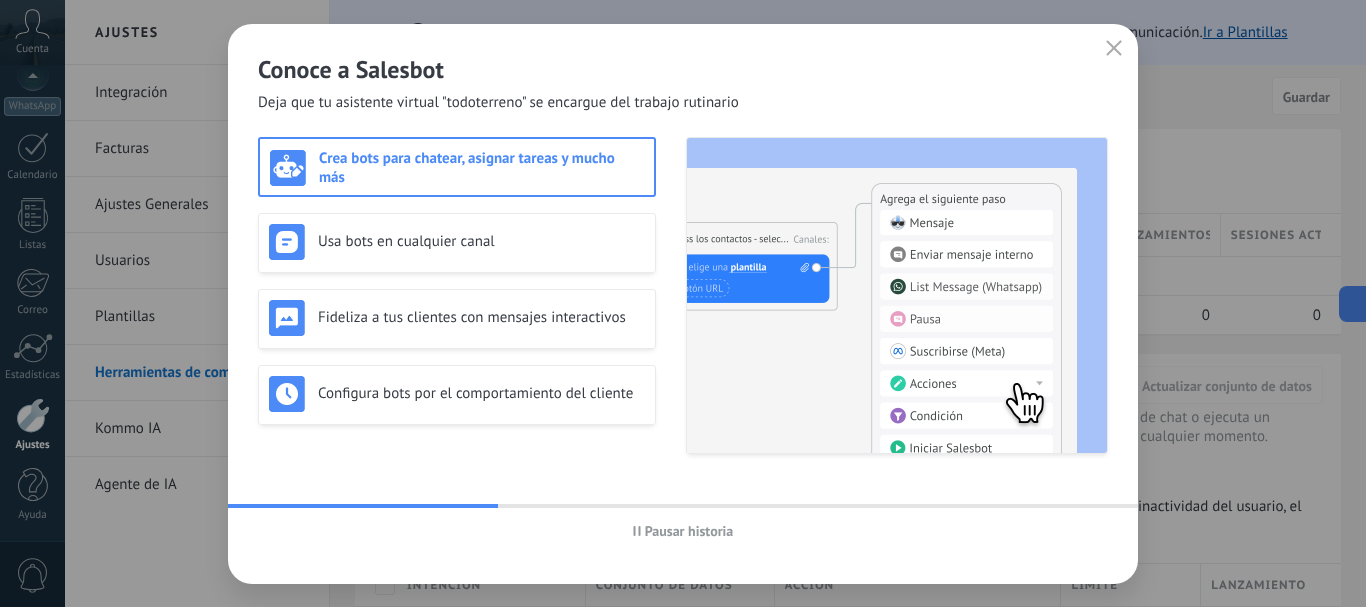 click on "Pausar historia" at bounding box center (689, 531) 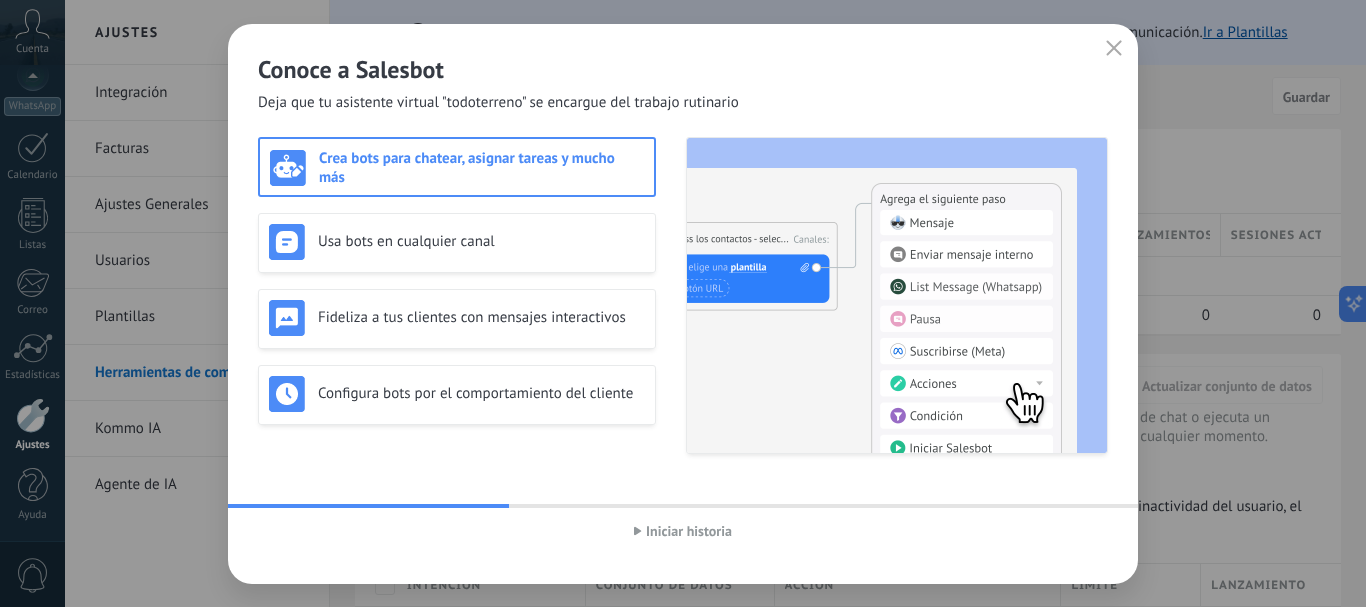 click on "Iniciar historia" at bounding box center (689, 531) 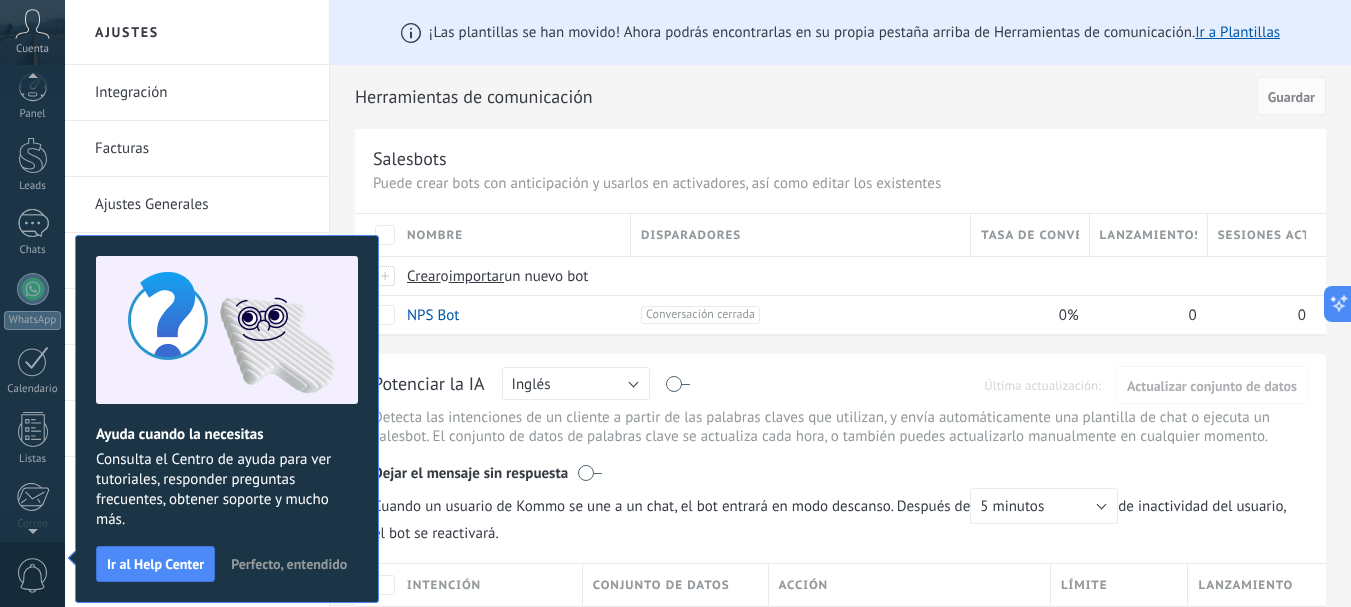 scroll, scrollTop: 225, scrollLeft: 0, axis: vertical 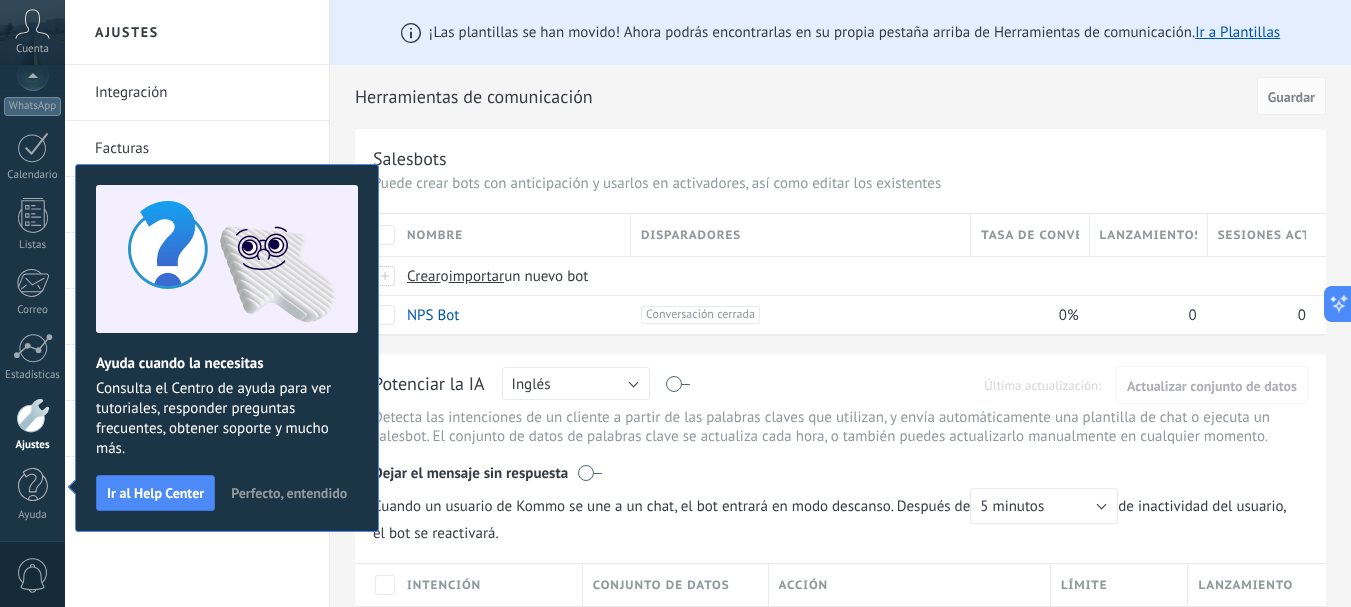 click on "Herramientas de comunicación" at bounding box center (802, 97) 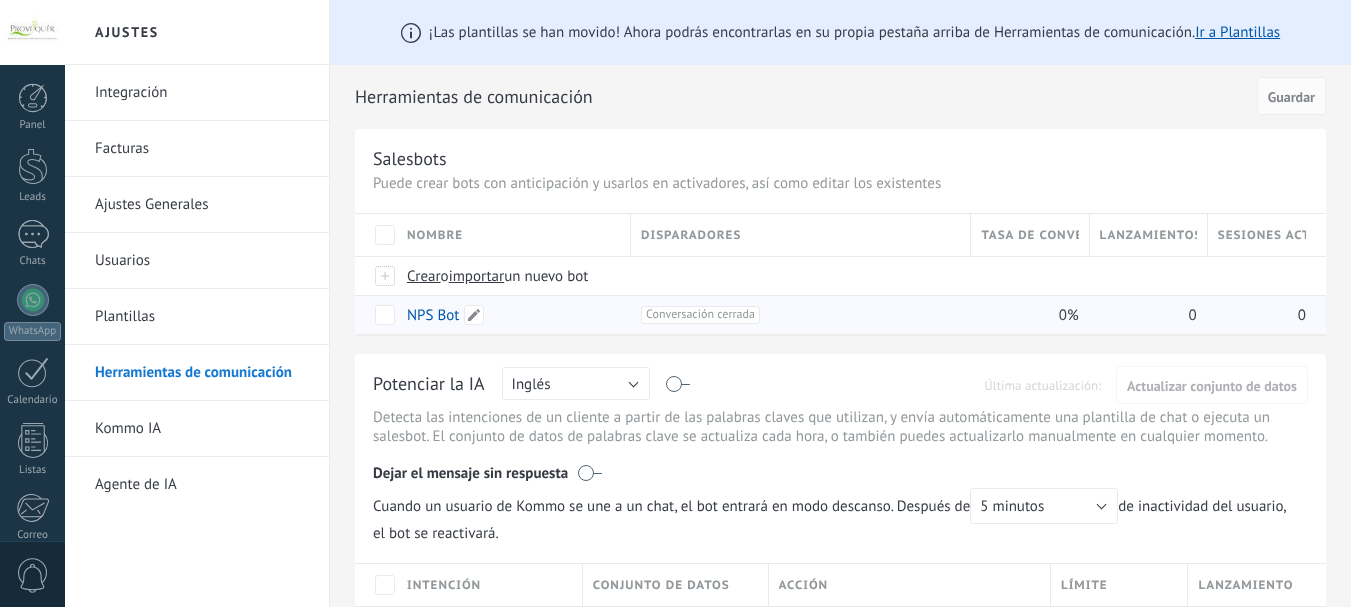 scroll, scrollTop: 0, scrollLeft: 0, axis: both 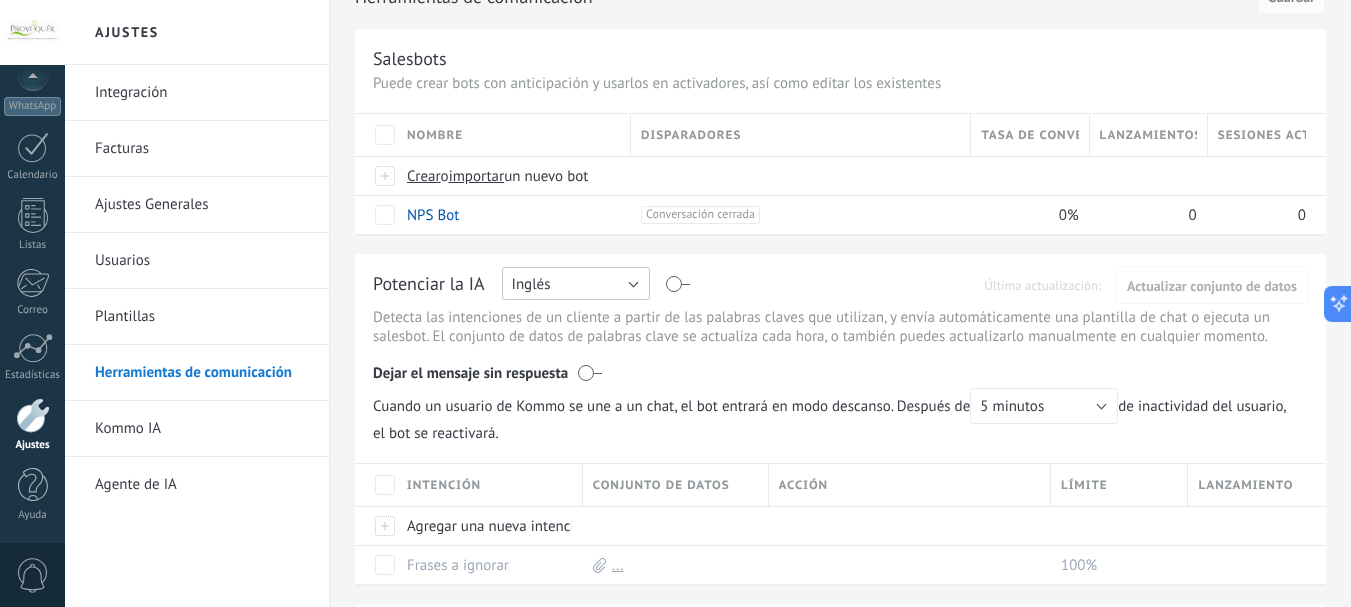 click on "Inglés" at bounding box center (576, 283) 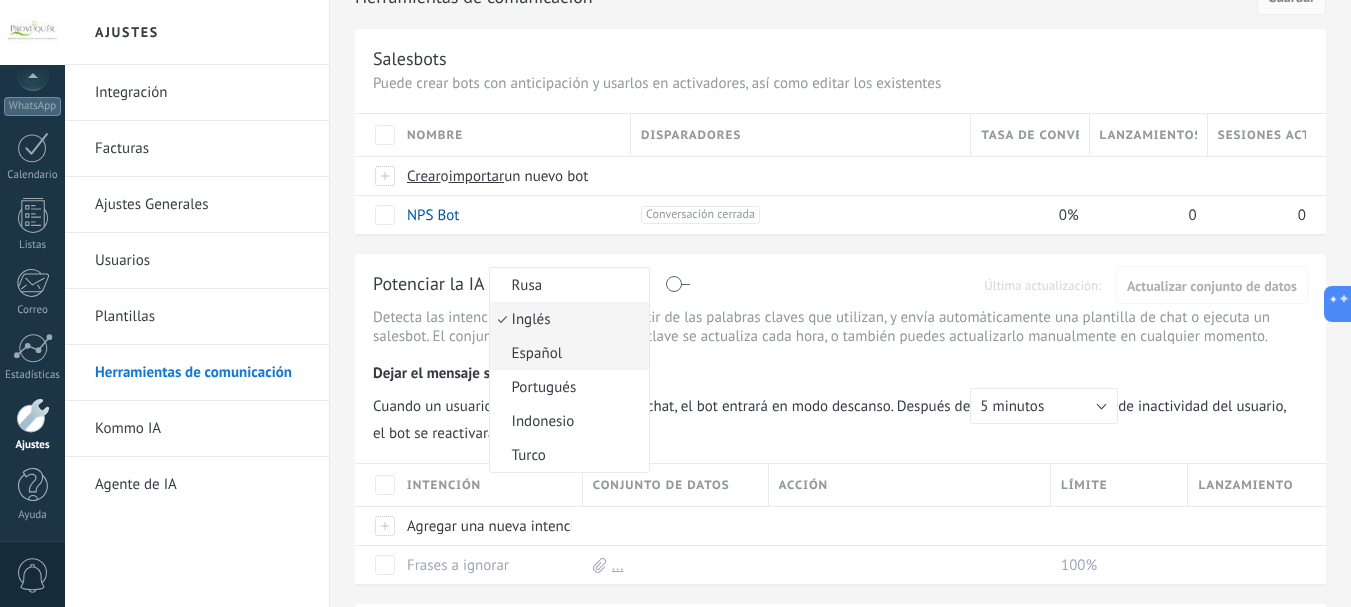 click on "Español" at bounding box center [566, 353] 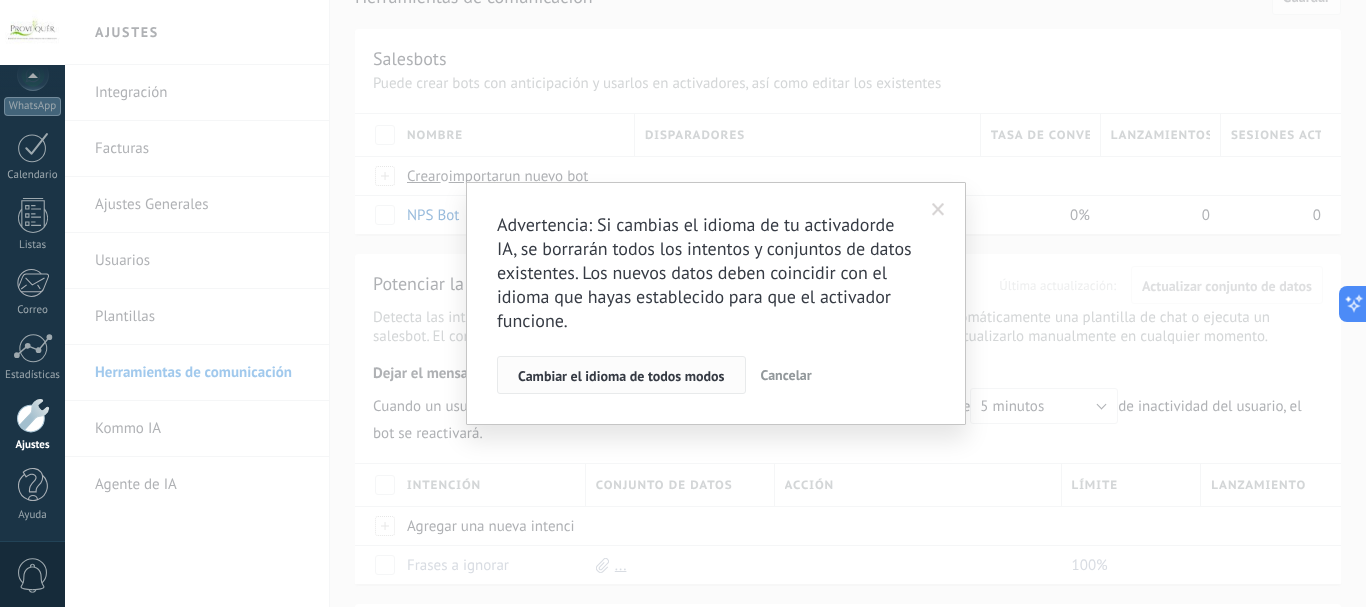 click on "Cambiar el idioma de todos modos" at bounding box center (621, 376) 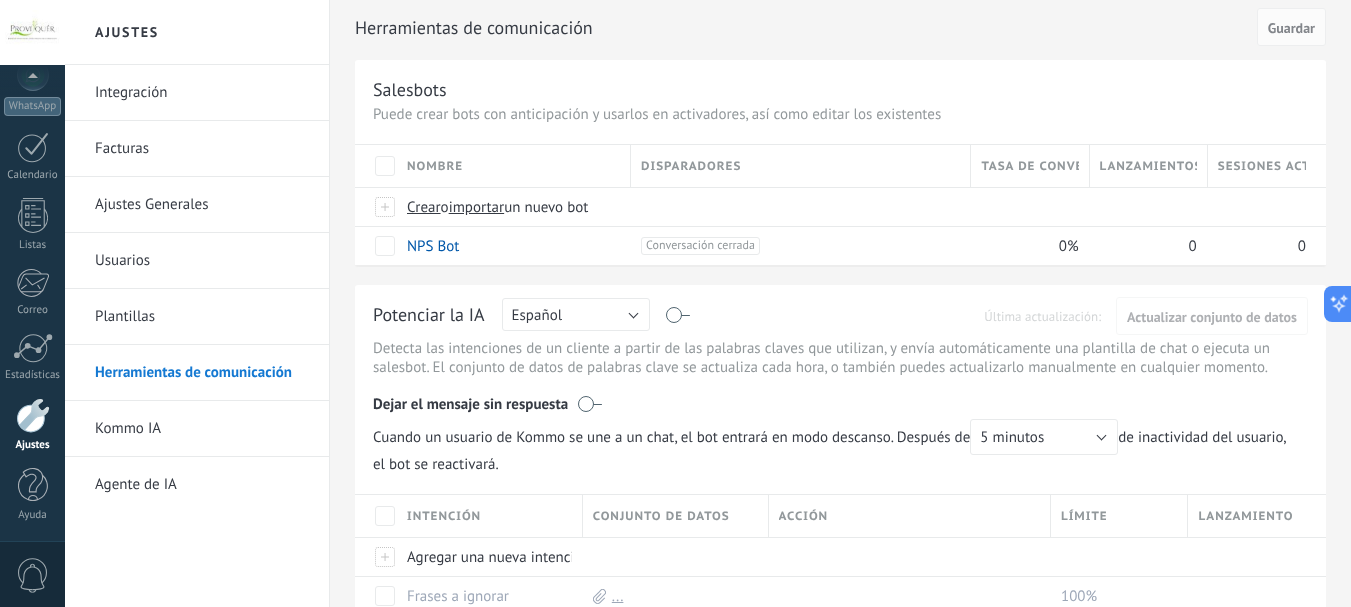 scroll, scrollTop: 0, scrollLeft: 0, axis: both 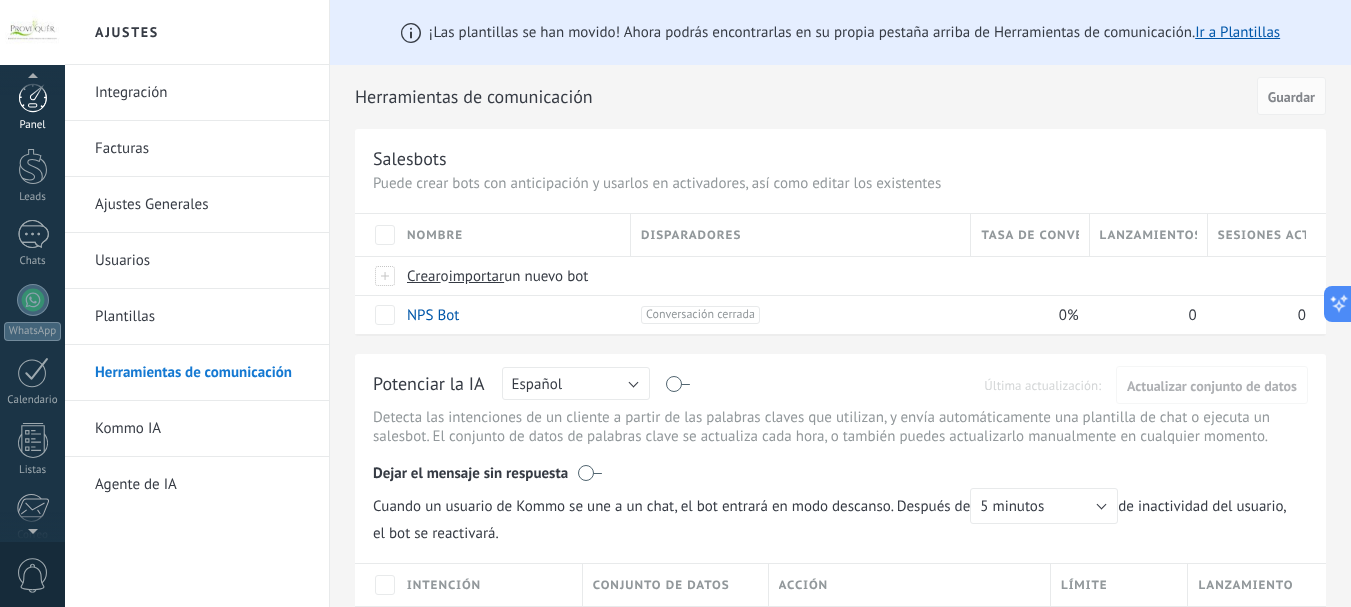 click at bounding box center (33, 98) 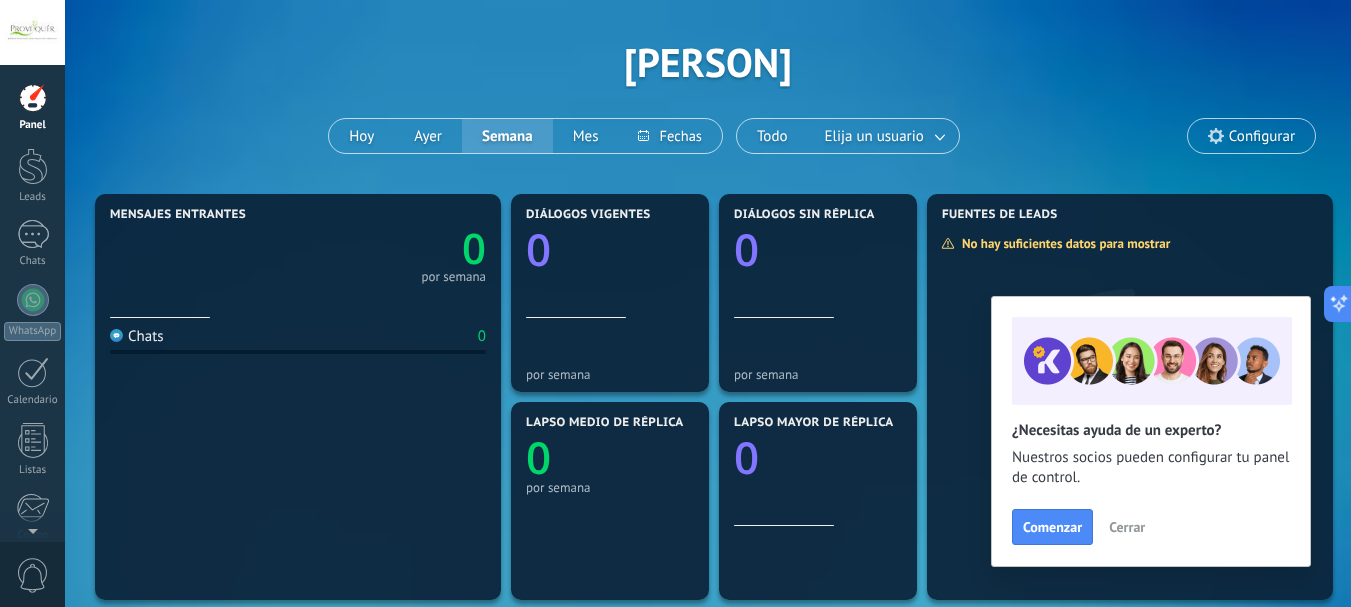 scroll, scrollTop: 100, scrollLeft: 0, axis: vertical 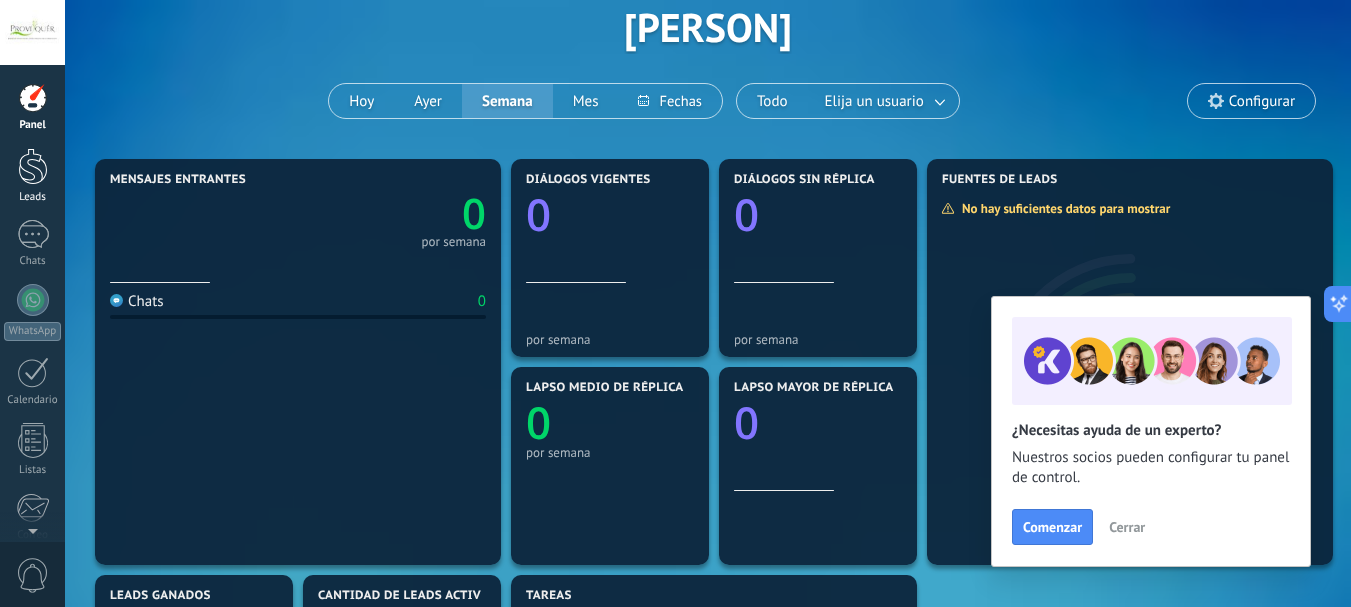 click at bounding box center (33, 166) 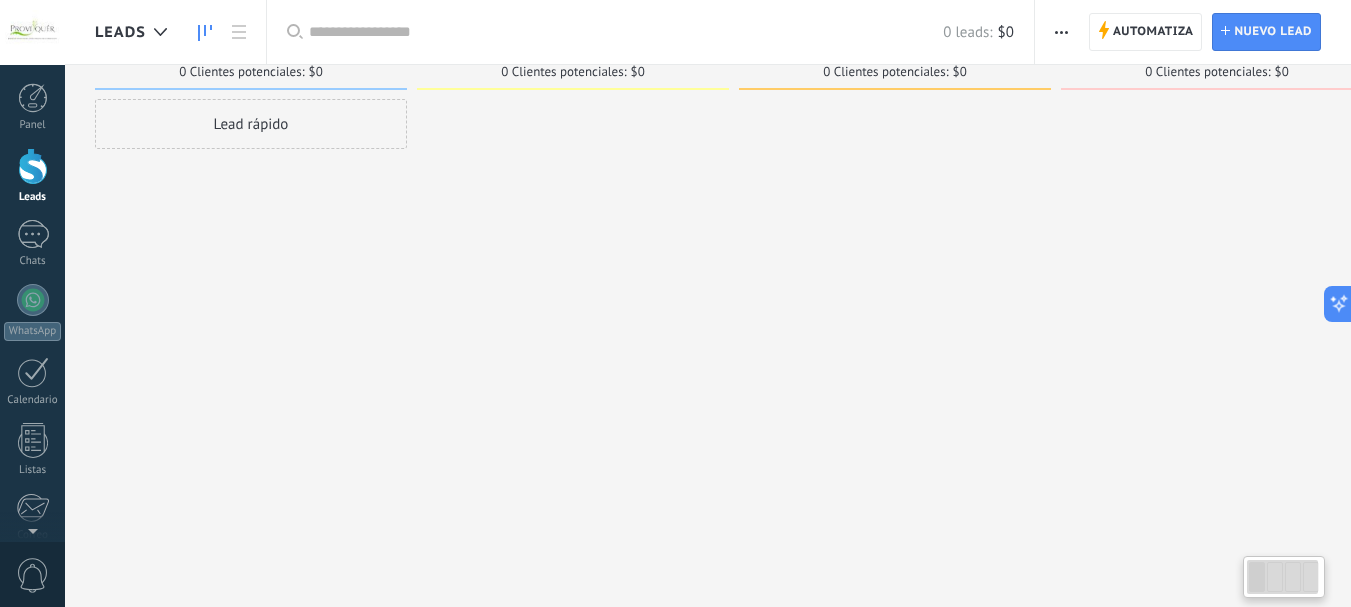 scroll, scrollTop: 0, scrollLeft: 0, axis: both 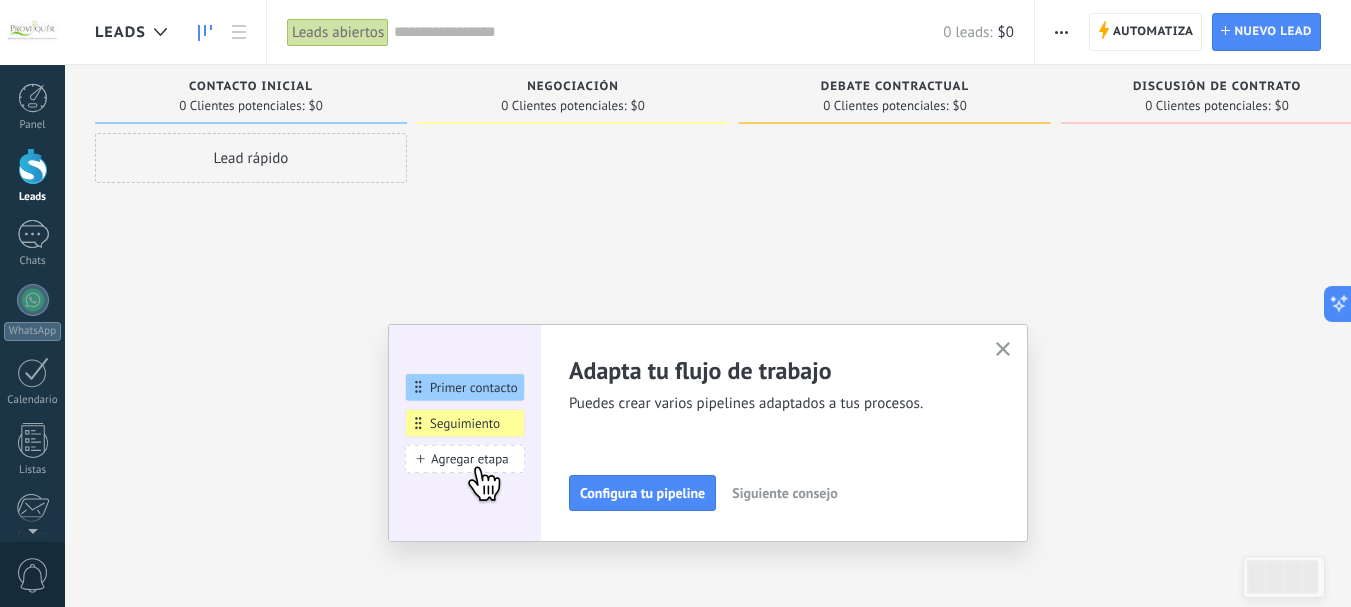 click 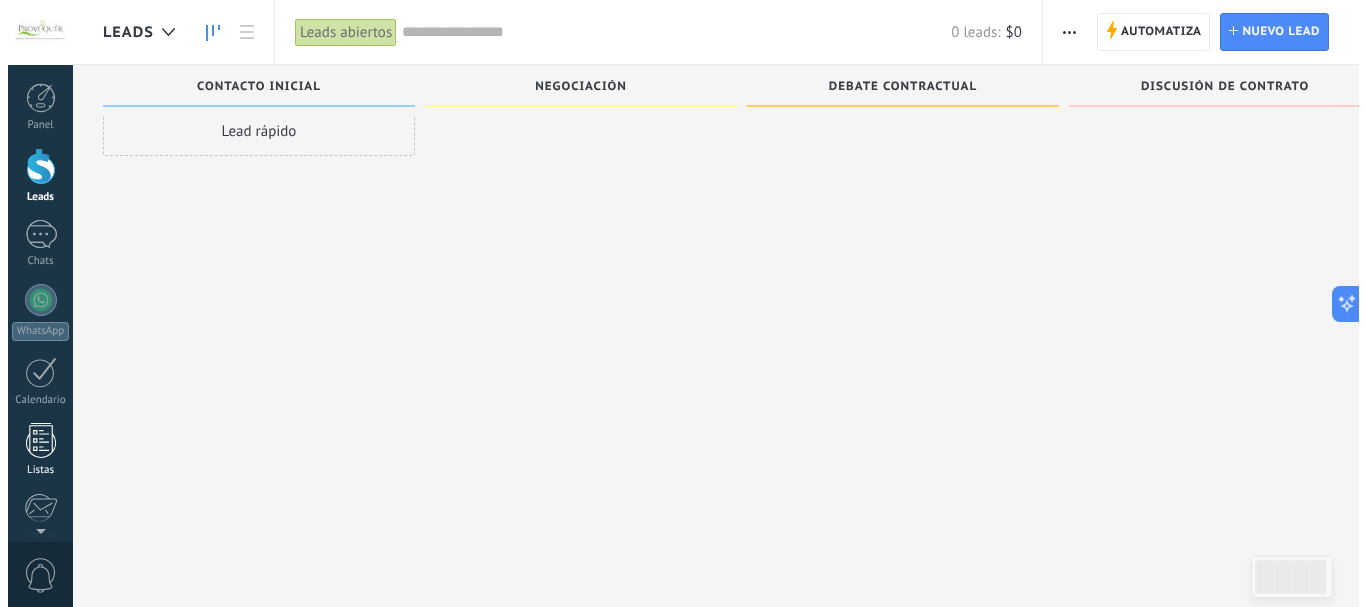 scroll, scrollTop: 34, scrollLeft: 0, axis: vertical 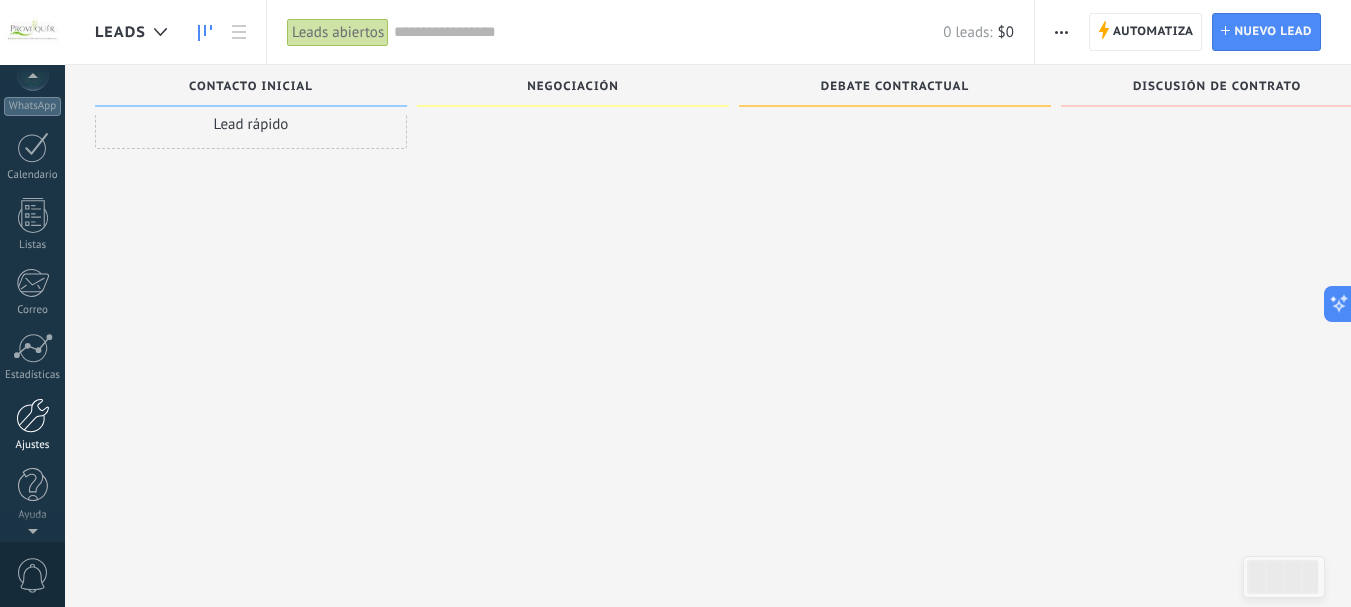 click at bounding box center (33, 415) 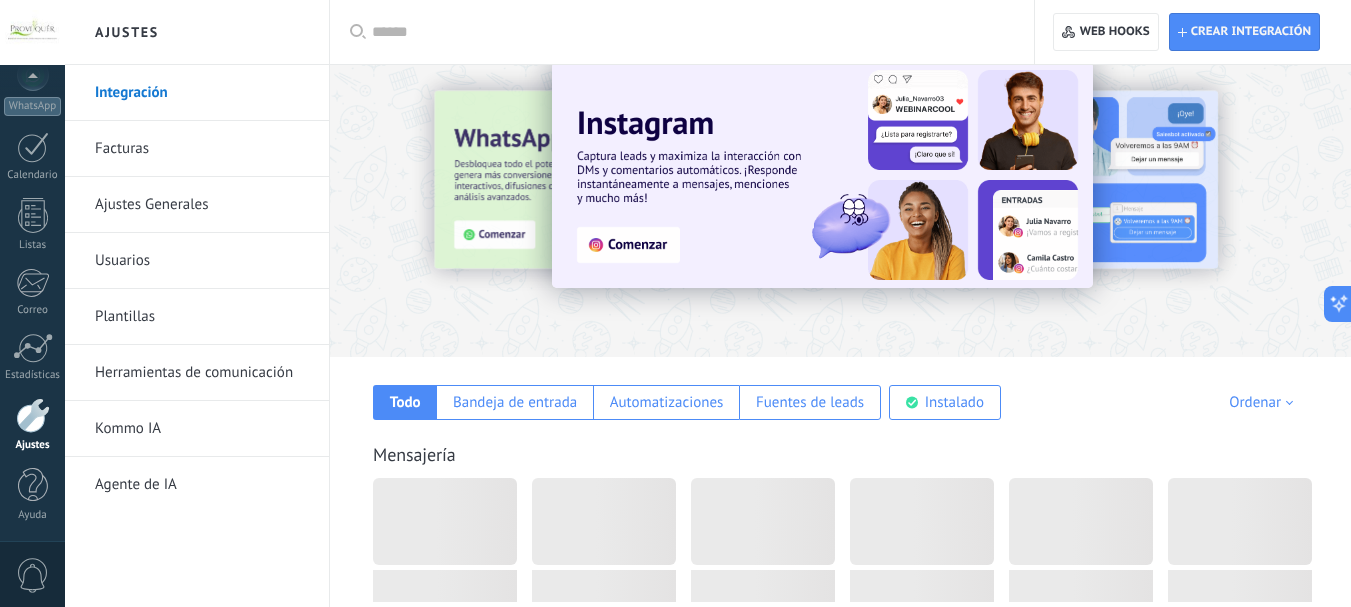 scroll, scrollTop: 0, scrollLeft: 0, axis: both 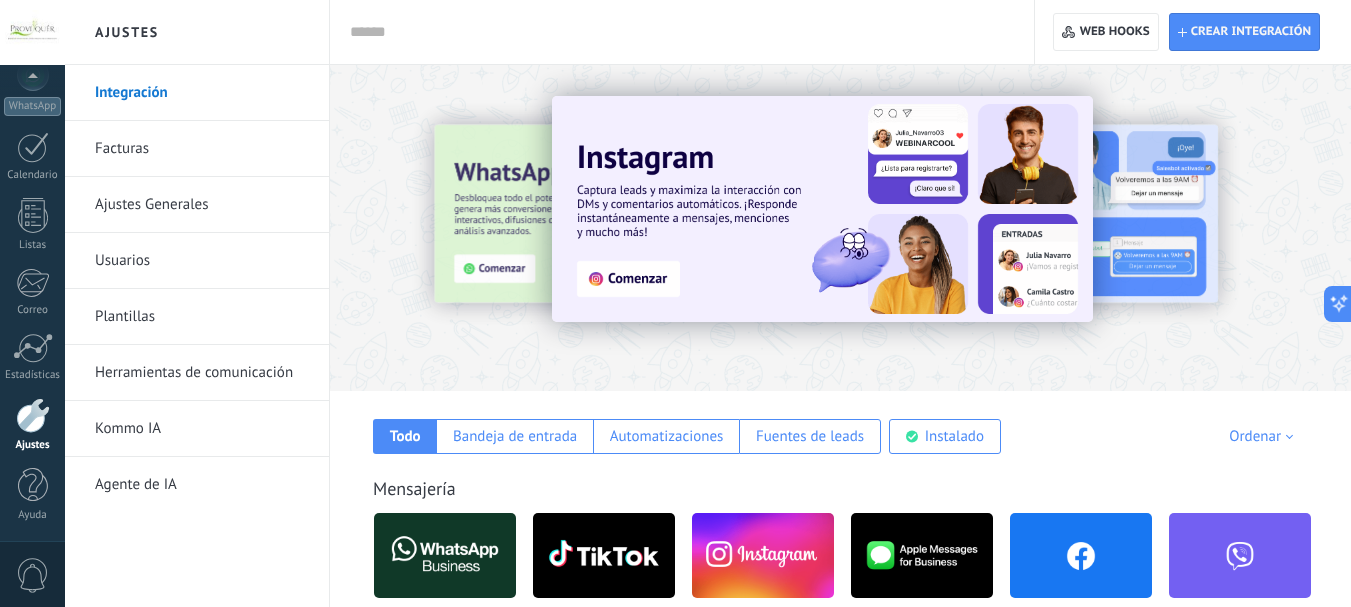 click on "Ajustes Generales" at bounding box center (202, 205) 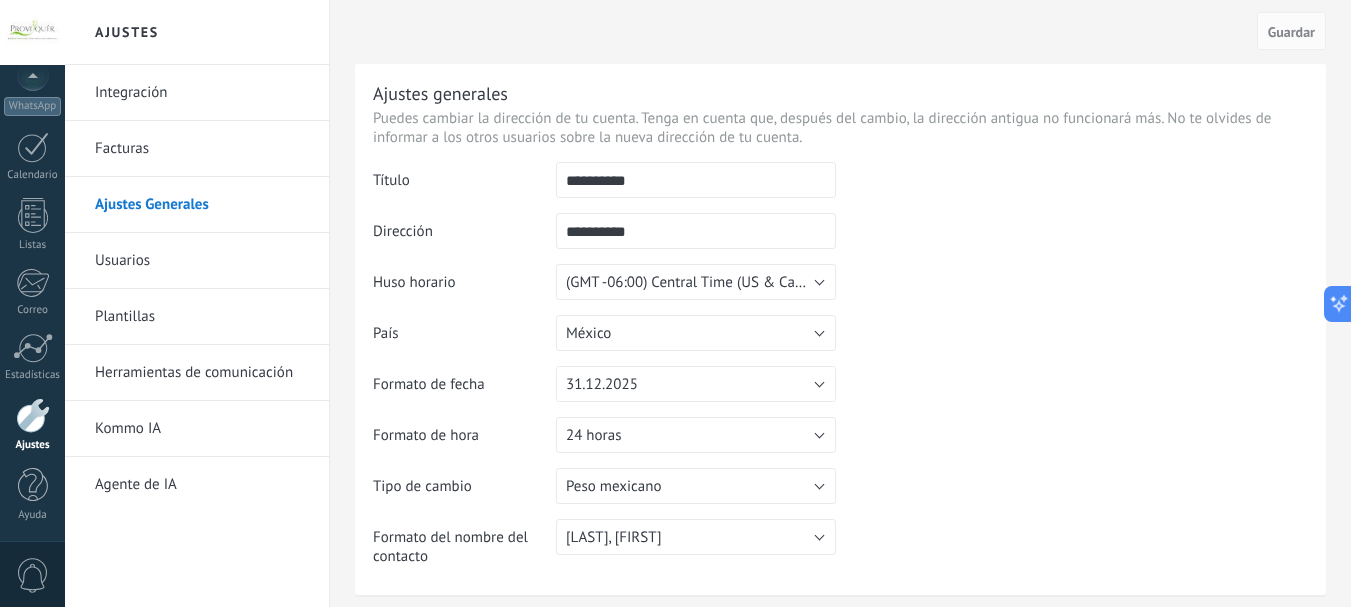 drag, startPoint x: 644, startPoint y: 185, endPoint x: 541, endPoint y: 174, distance: 103.58572 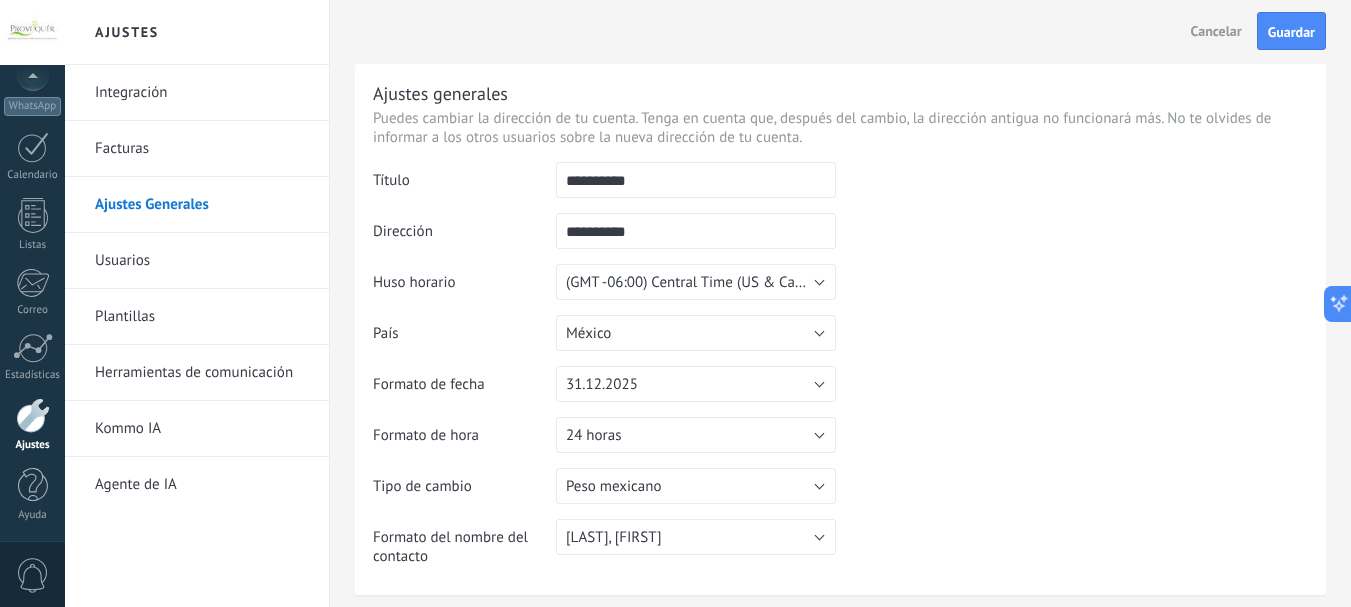 type on "**********" 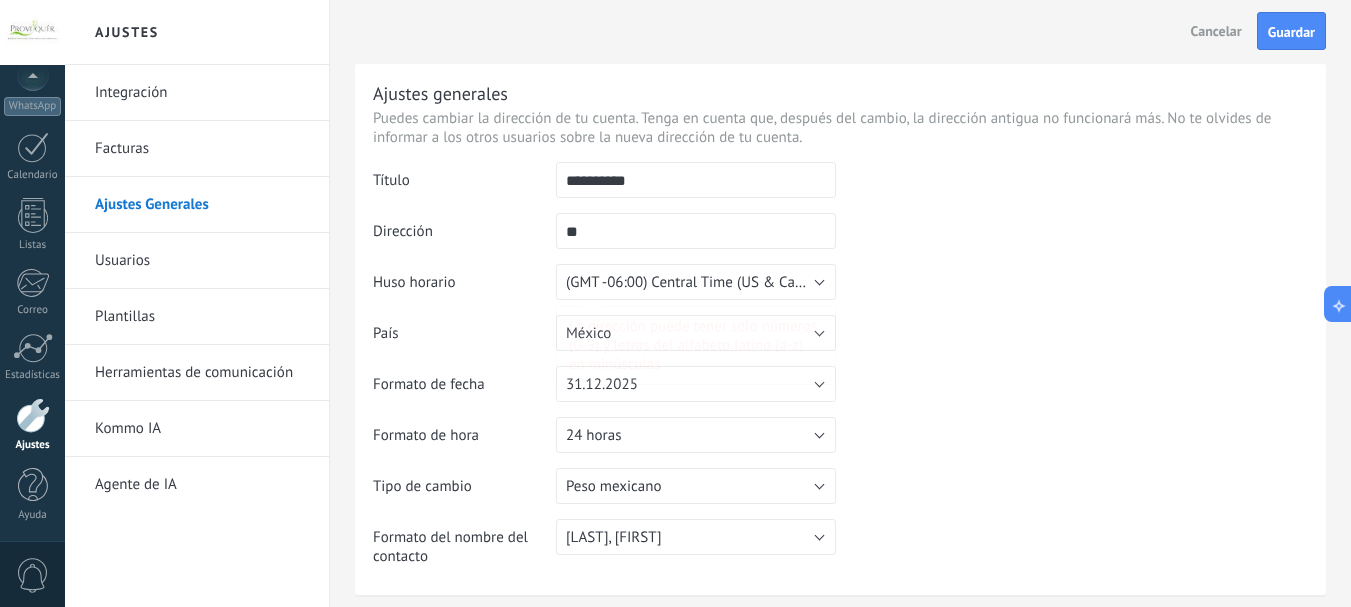 type on "*" 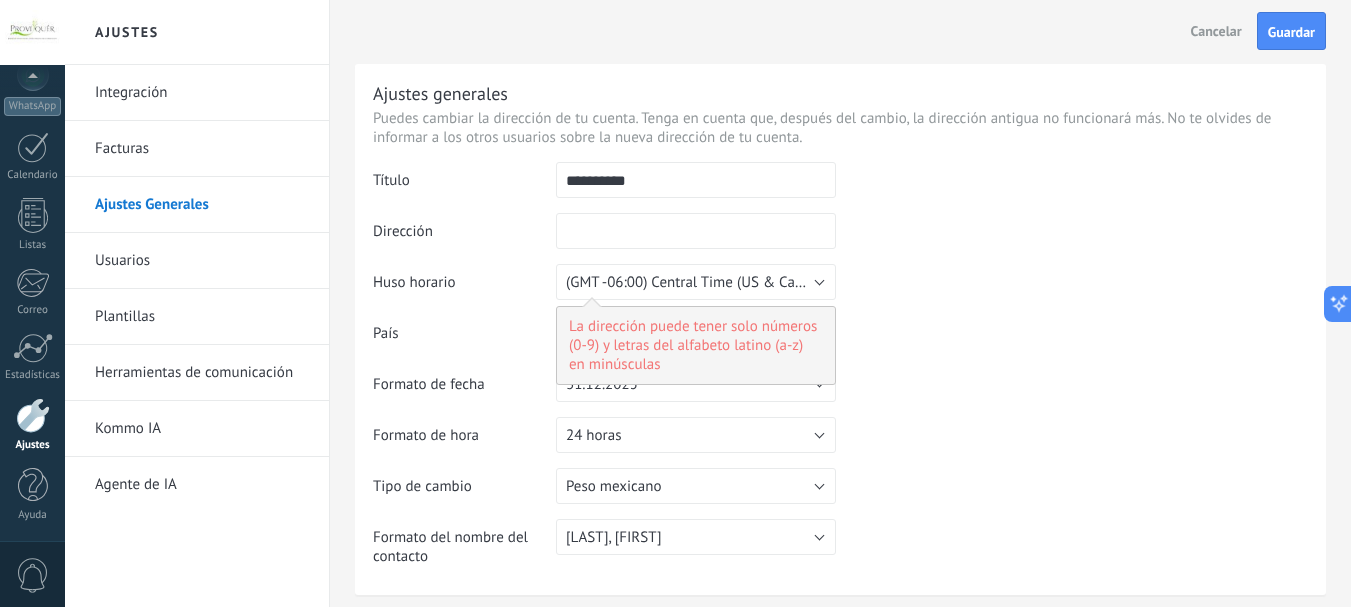type on "*" 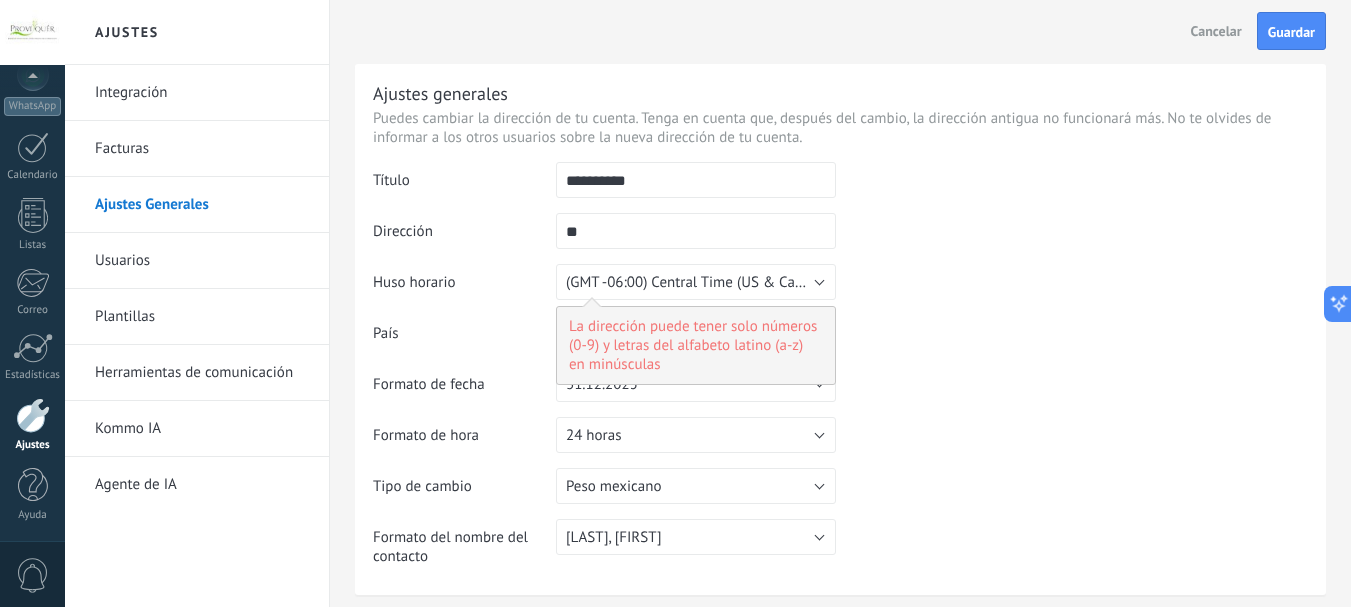 type on "*" 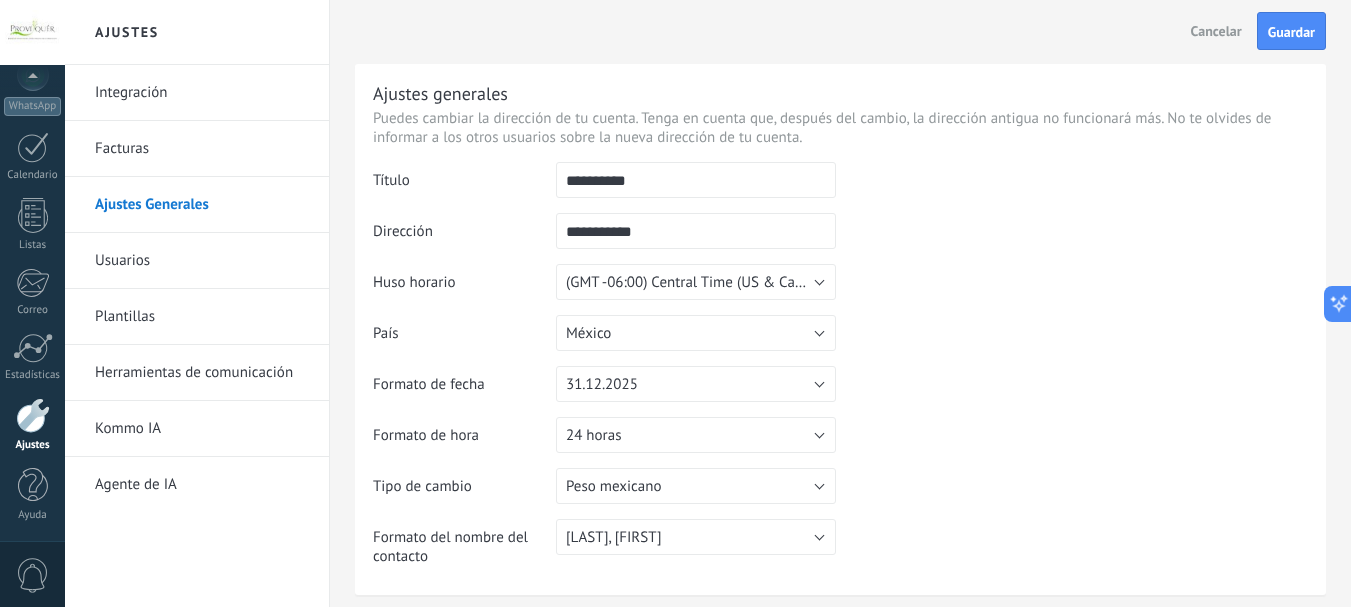 type on "**********" 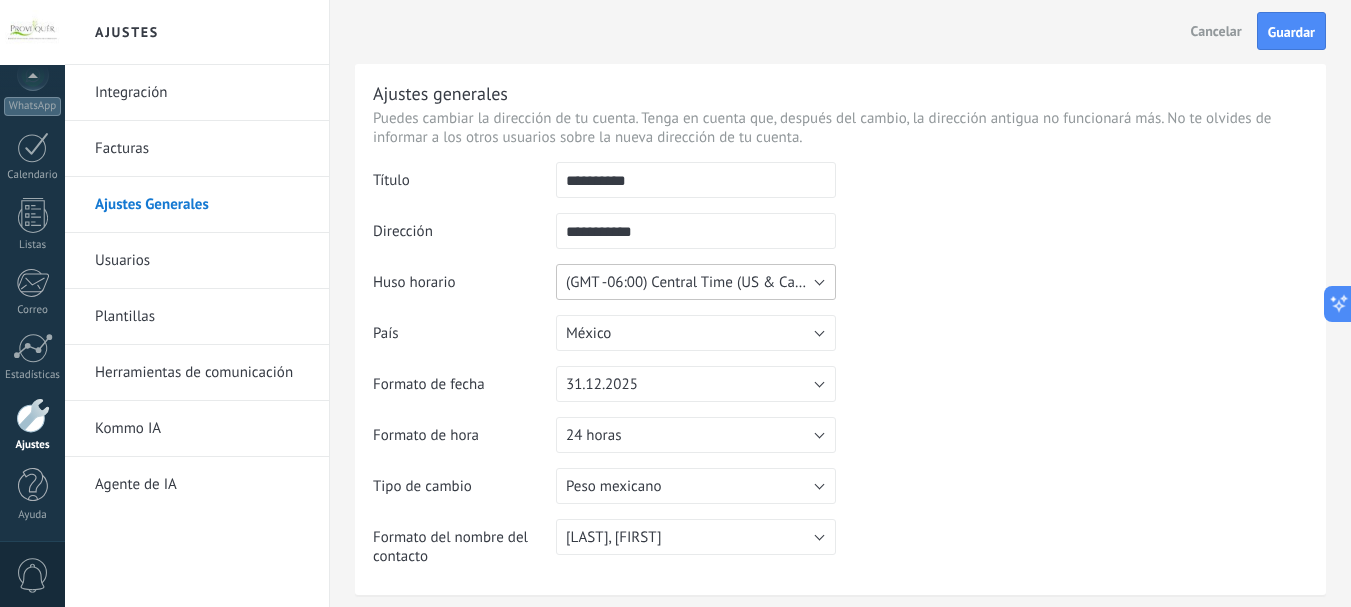click on "(GMT -06:00) Central Time (US & Canada)" at bounding box center (698, 282) 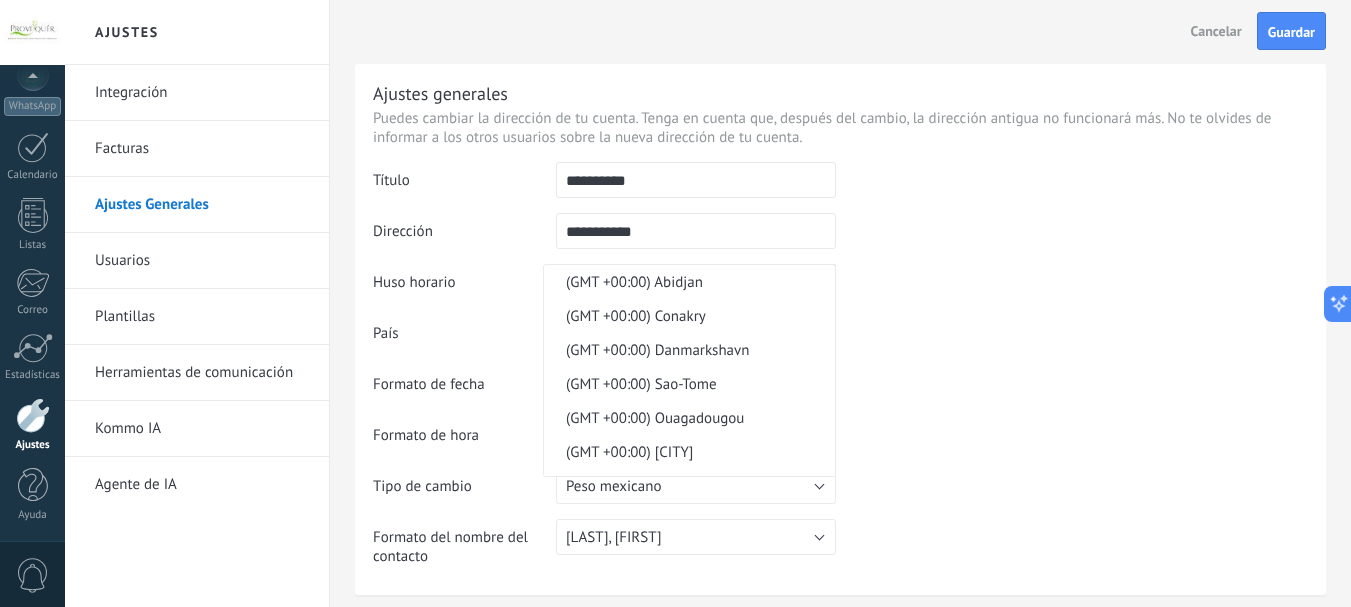 scroll, scrollTop: 12800, scrollLeft: 0, axis: vertical 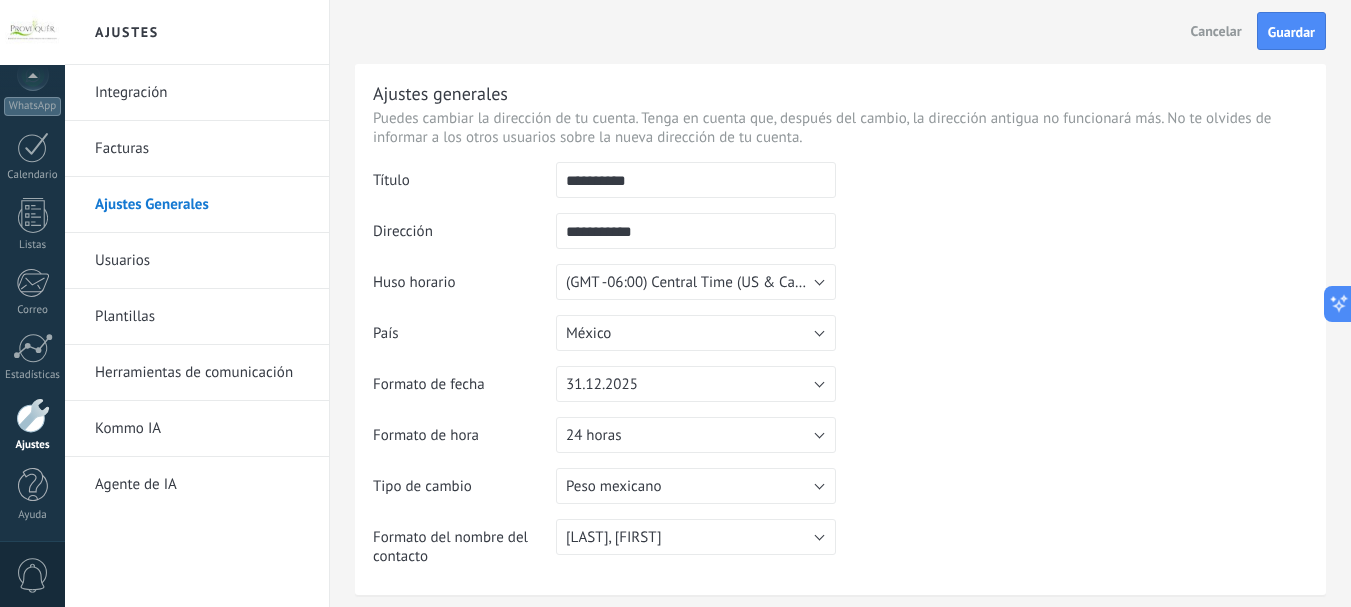 click at bounding box center (1072, 264) 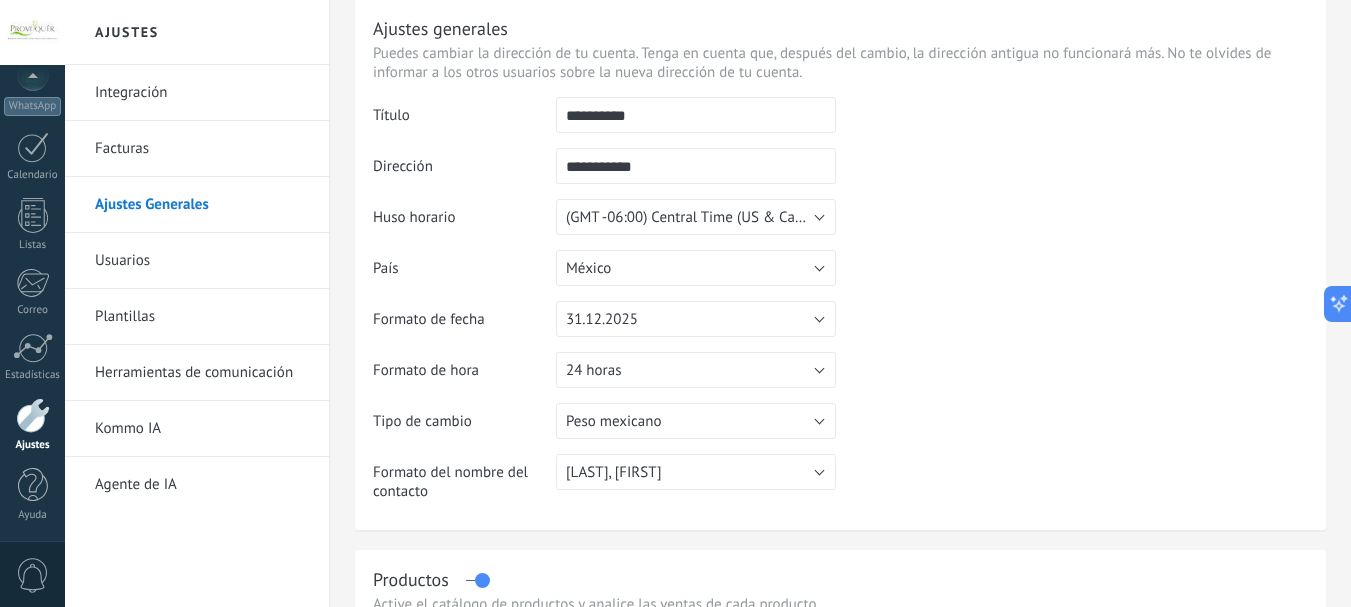 scroll, scrollTop: 100, scrollLeft: 0, axis: vertical 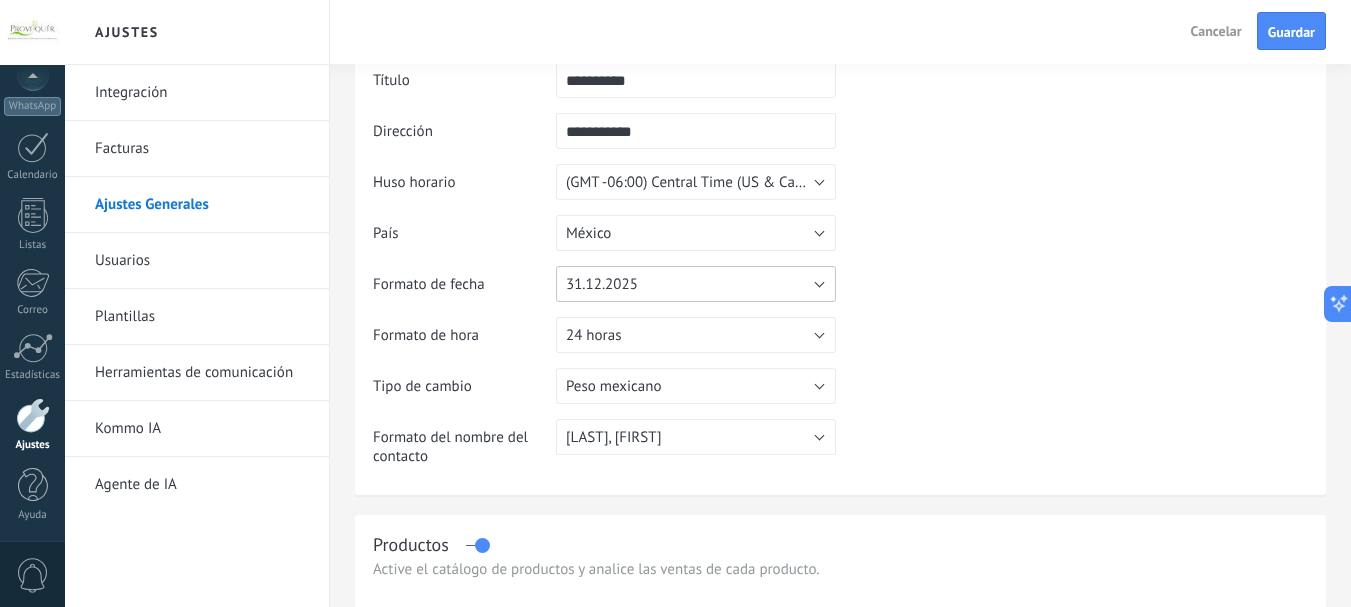 click on "31.12.2025" at bounding box center (696, 284) 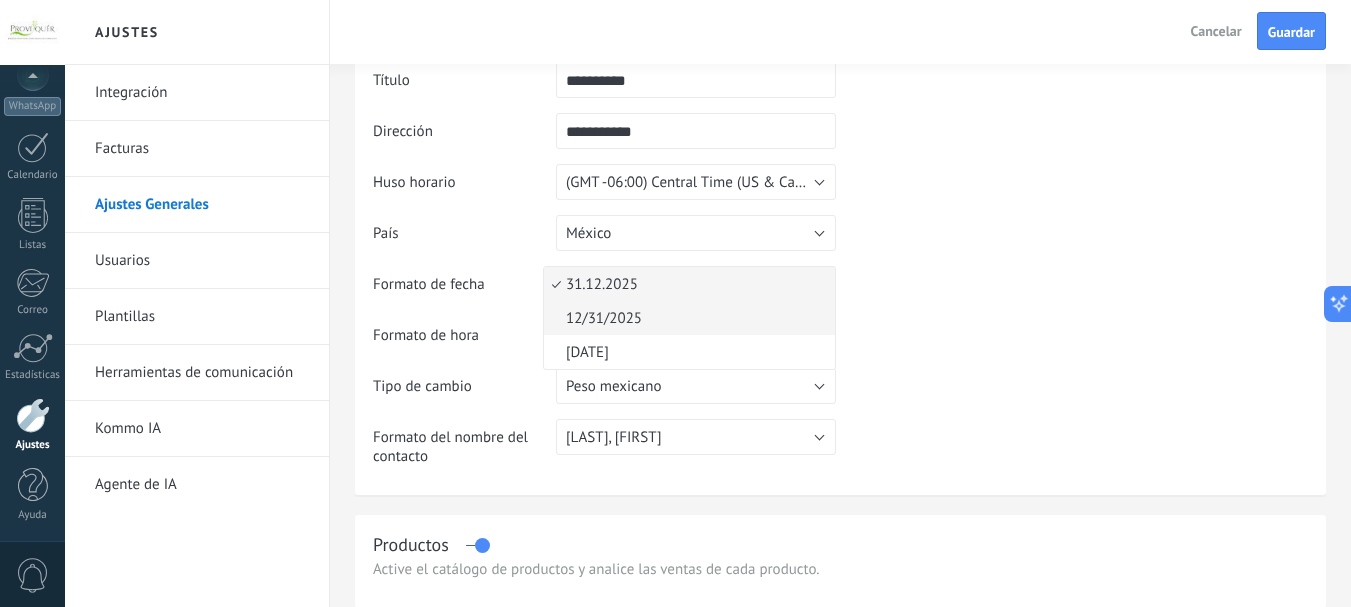 click on "12/31/2025" at bounding box center [686, 318] 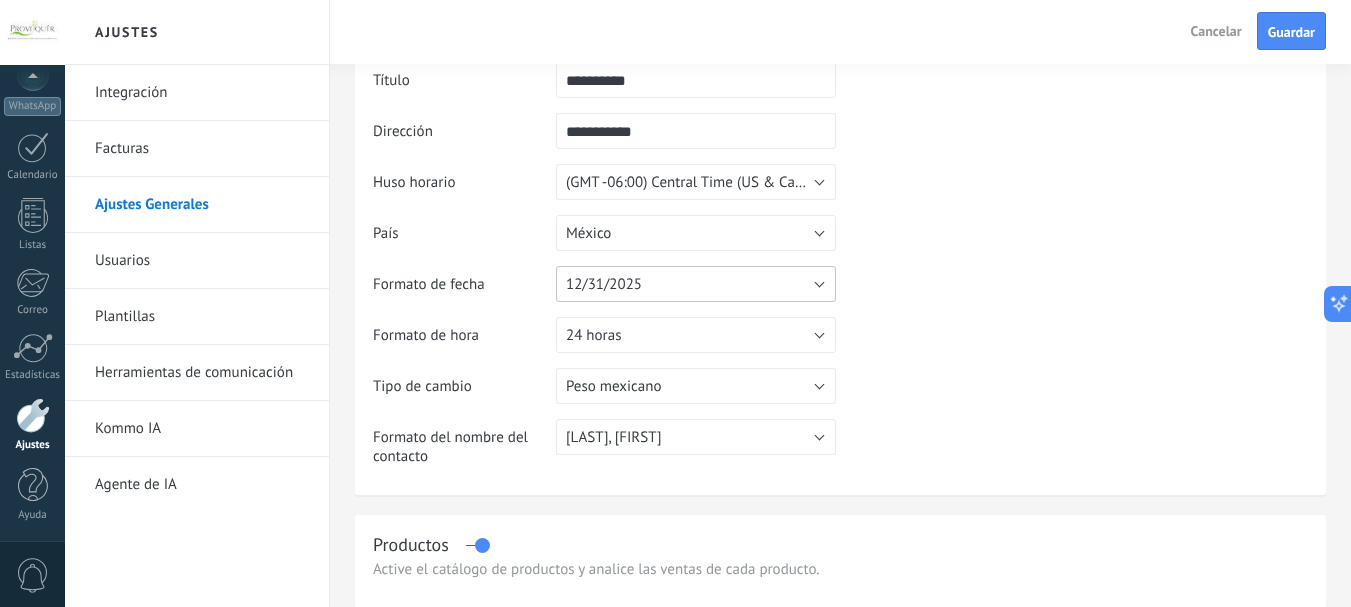scroll, scrollTop: 200, scrollLeft: 0, axis: vertical 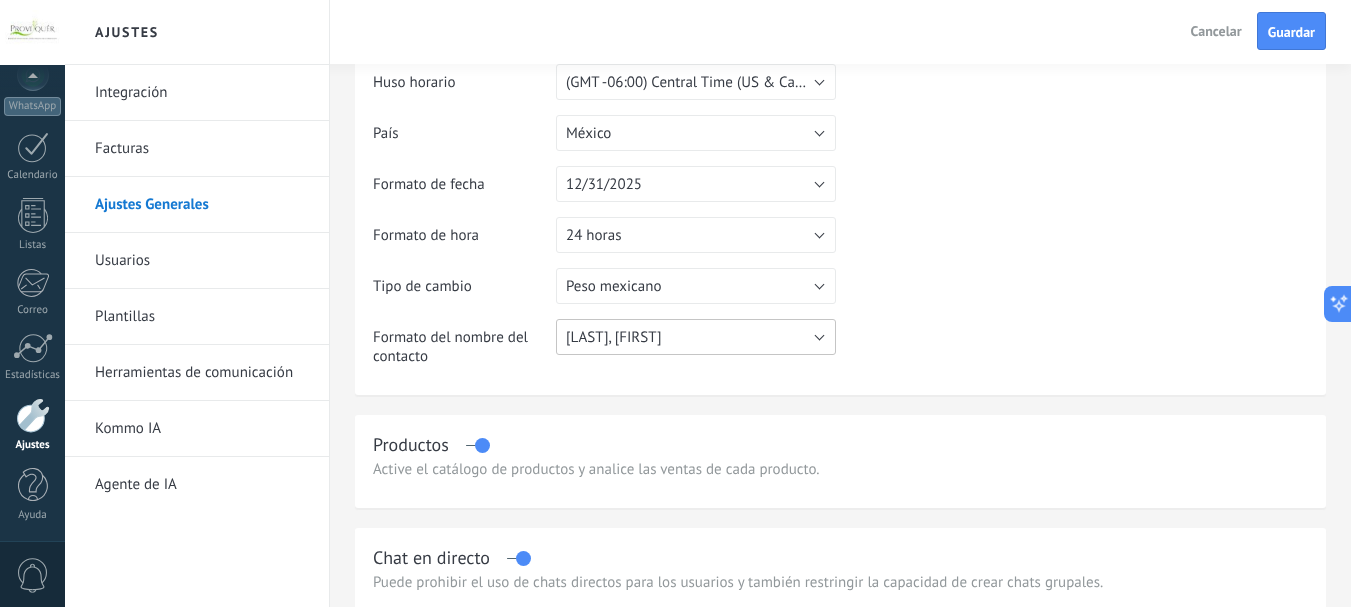 click on "[LAST], [FIRST]" at bounding box center (696, 337) 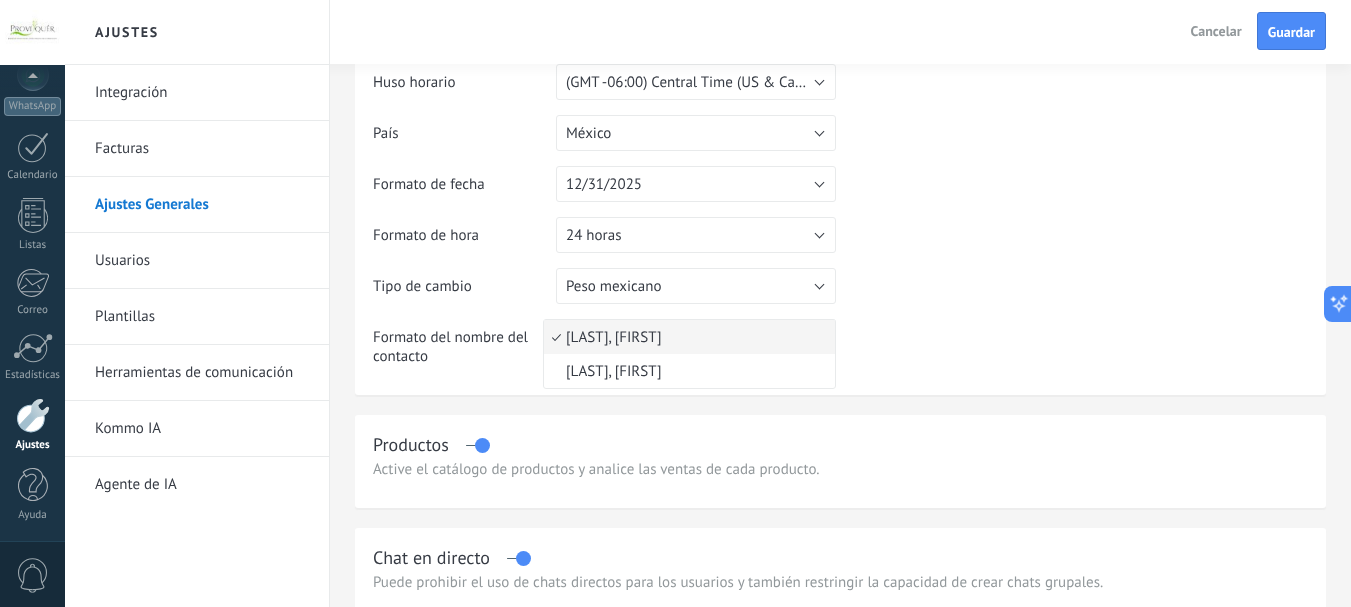 click on "[LAST], [FIRST]" at bounding box center (686, 337) 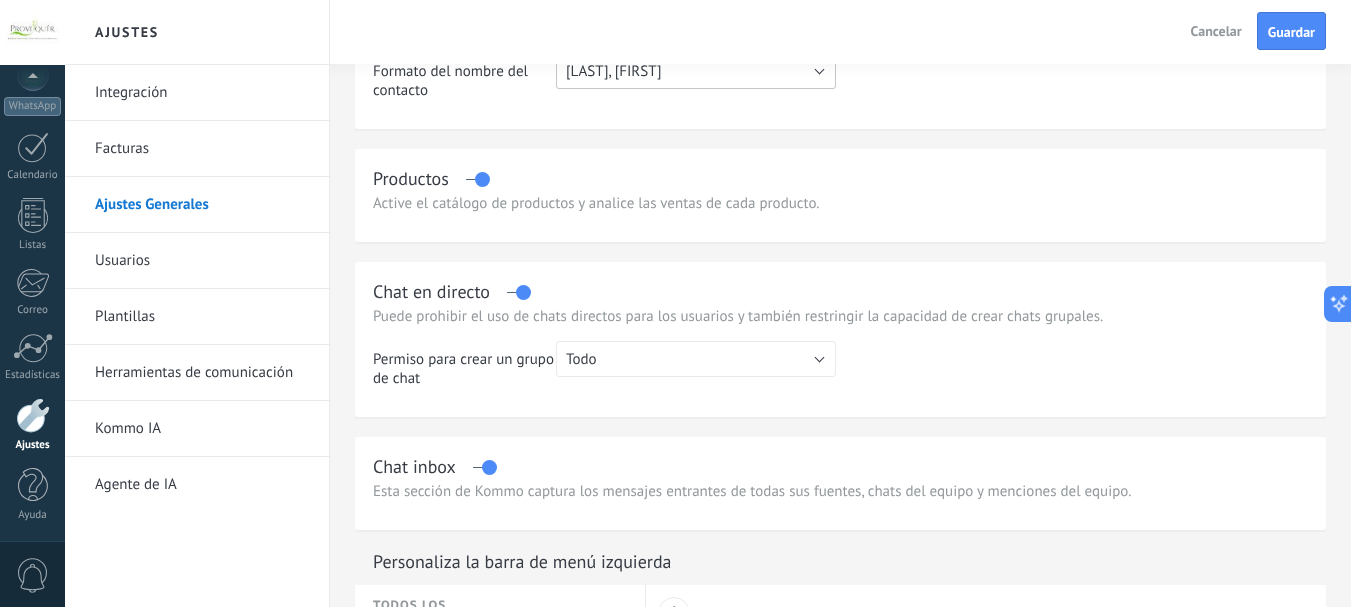 scroll, scrollTop: 500, scrollLeft: 0, axis: vertical 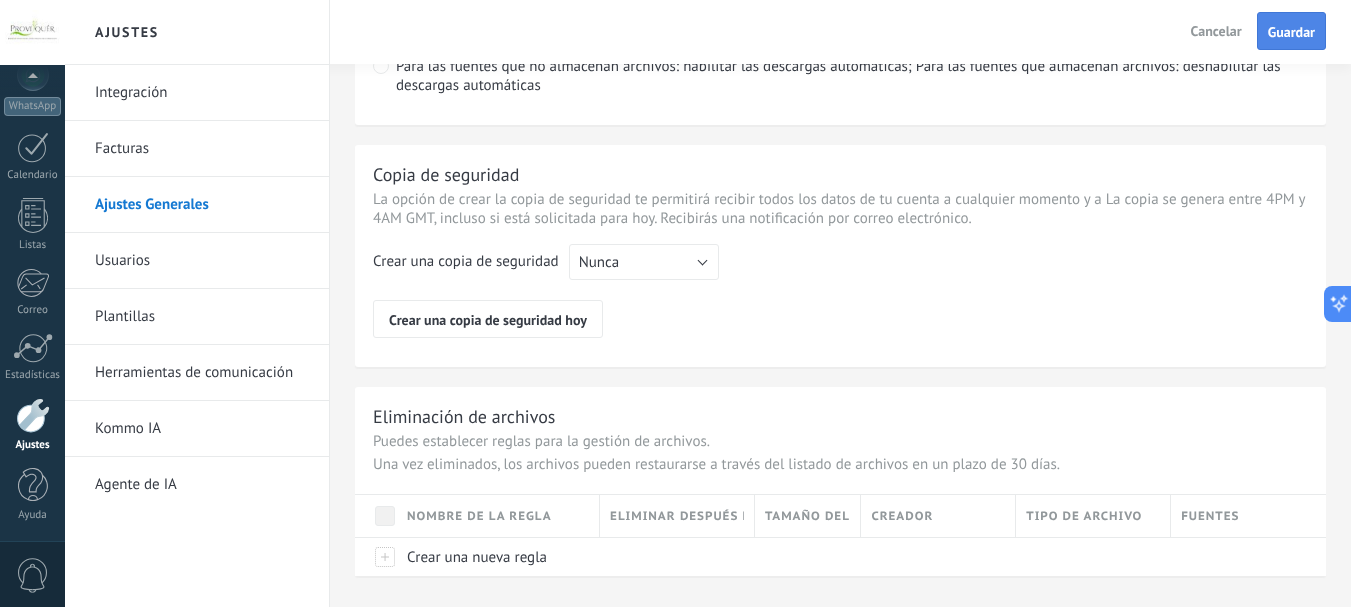click on "Guardar" at bounding box center (1291, 32) 